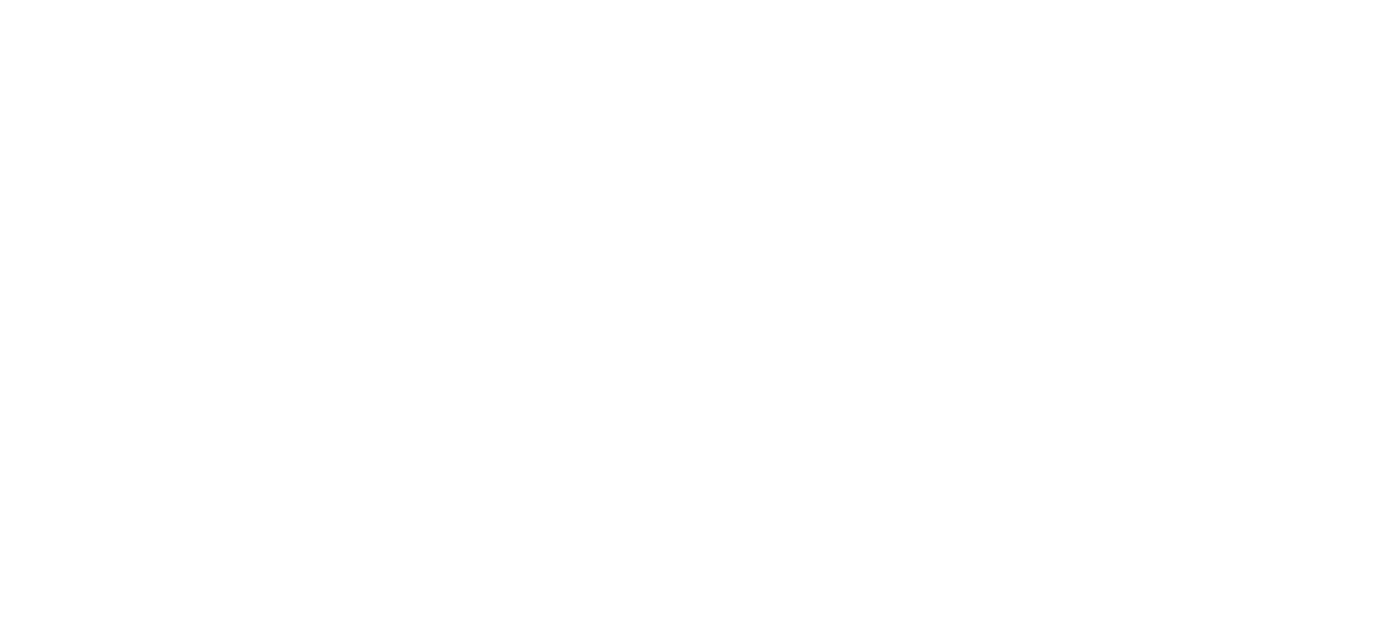 scroll, scrollTop: 0, scrollLeft: 0, axis: both 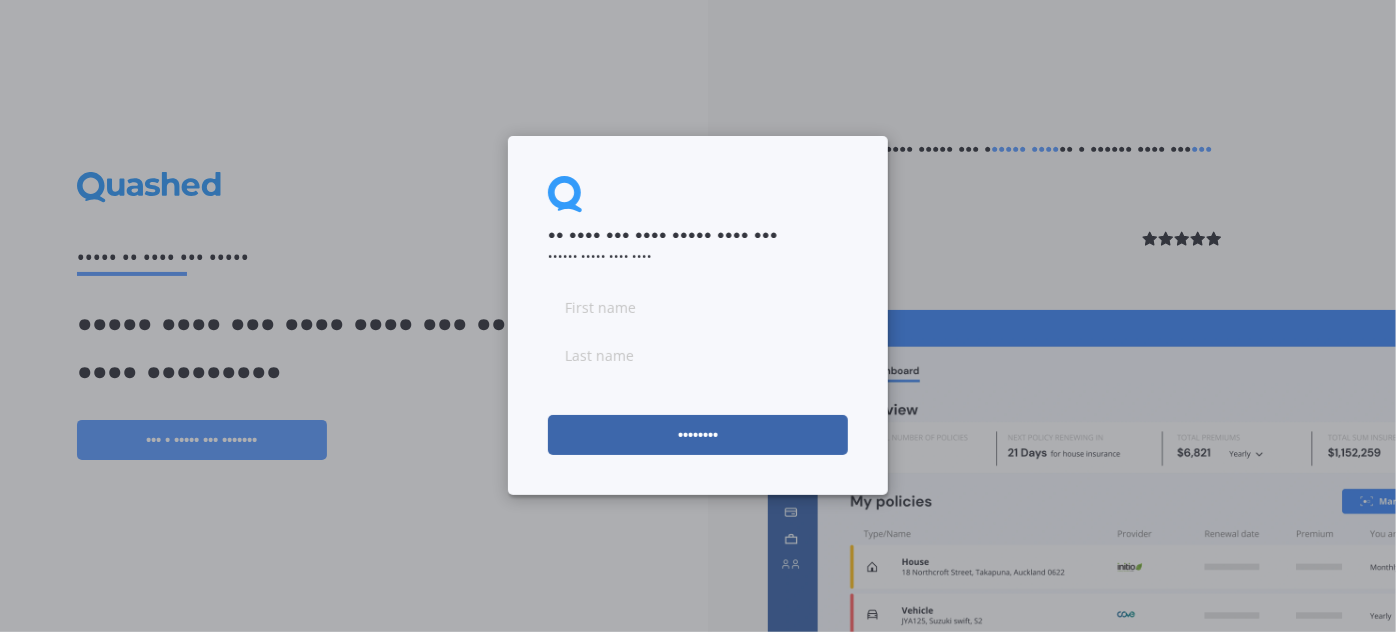 click at bounding box center [698, 307] 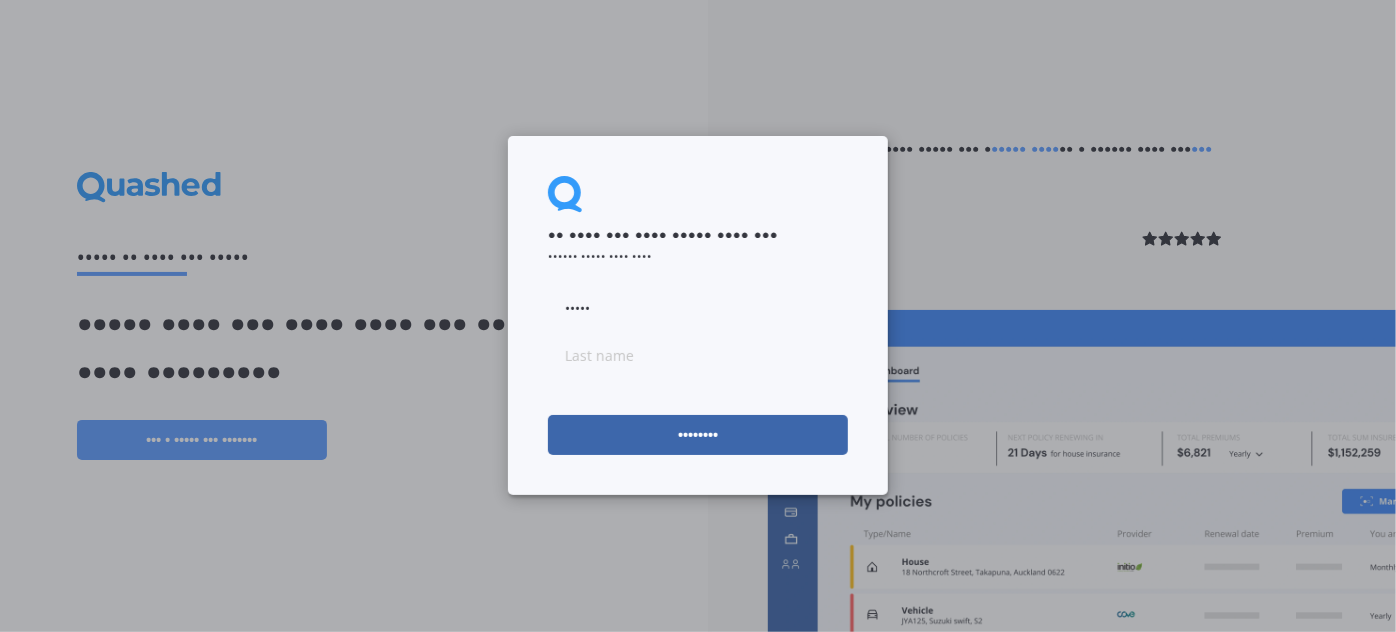 type on "•••••" 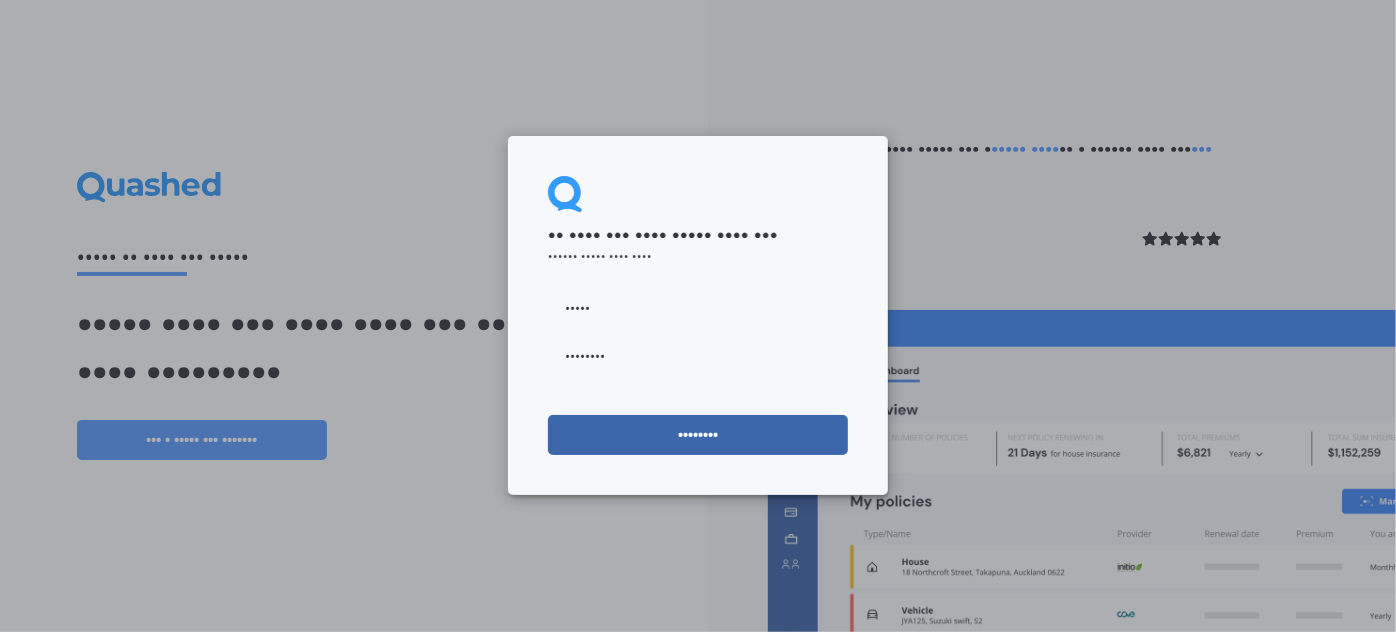 type on "••••••••" 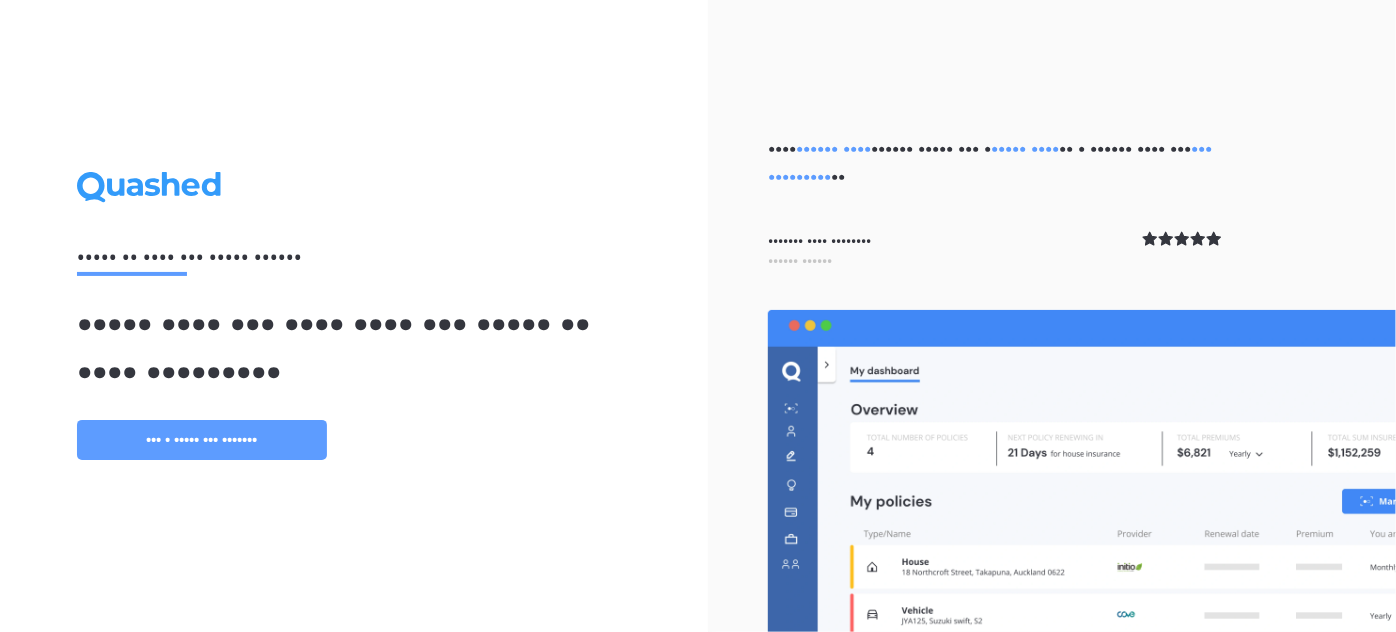 click on "••• • ••••• ••• •••••••" at bounding box center (202, 440) 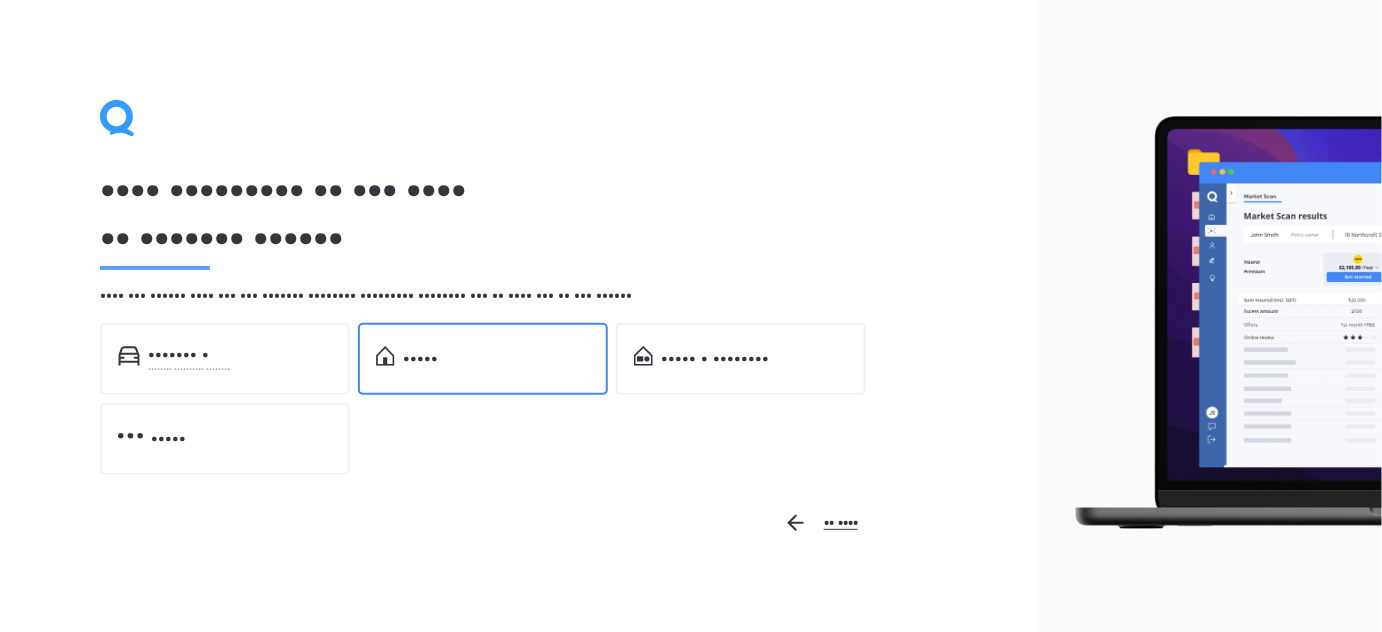 click on "•••••" at bounding box center (178, 355) 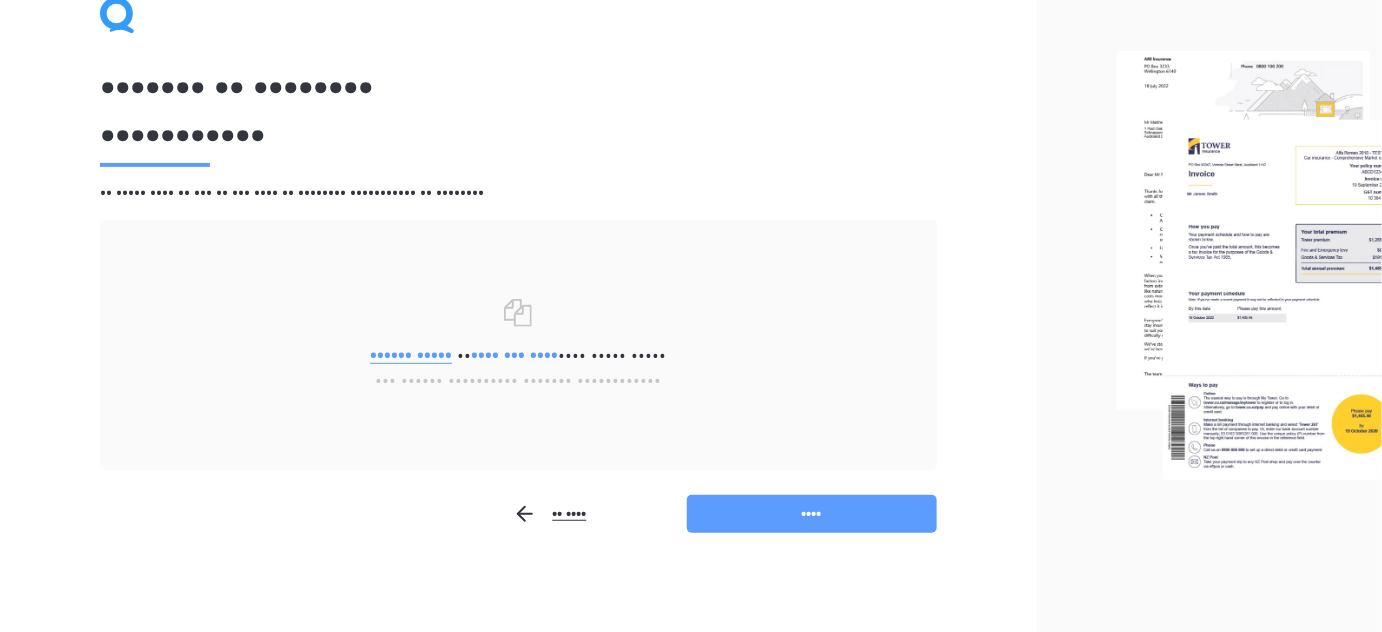 scroll, scrollTop: 104, scrollLeft: 0, axis: vertical 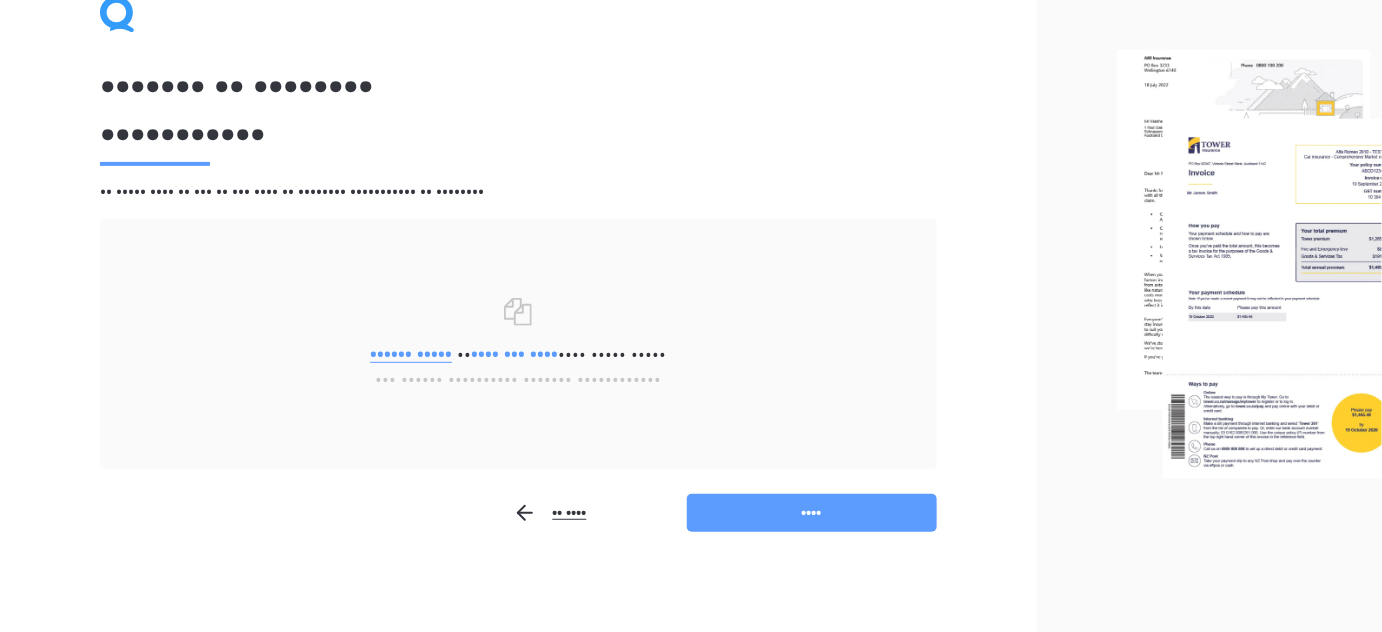 click on "•••••• •••••" at bounding box center [411, 354] 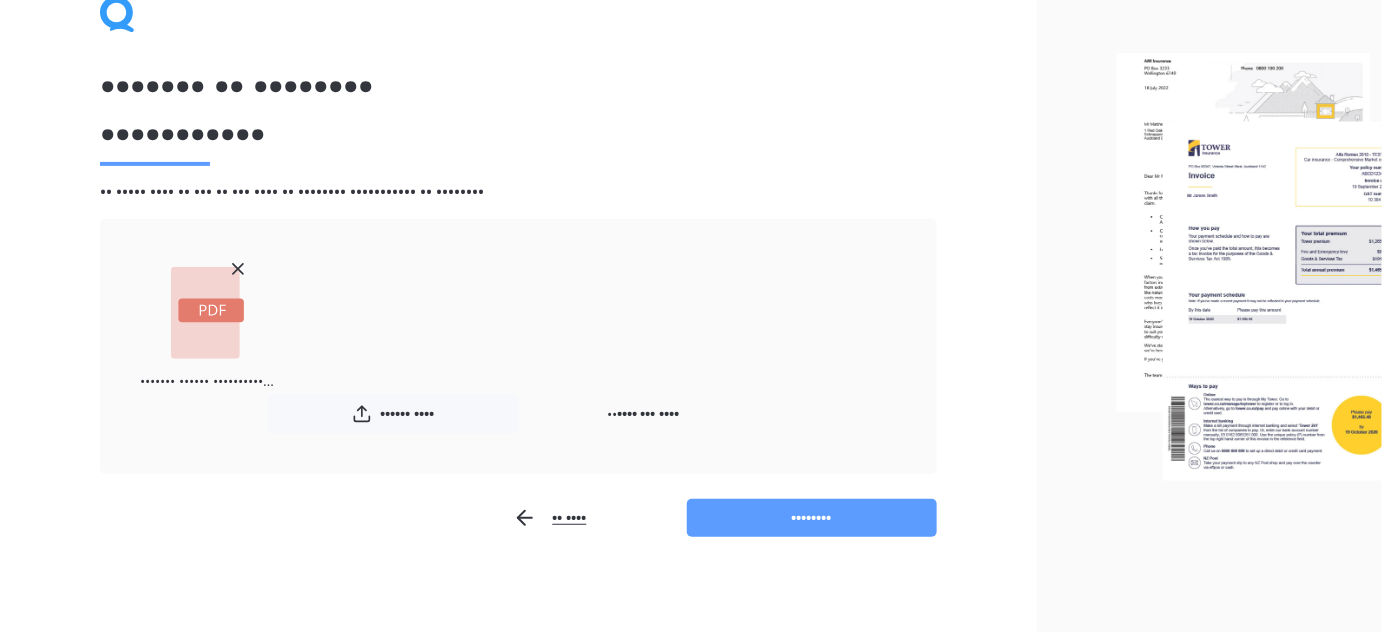 click at bounding box center (238, 269) 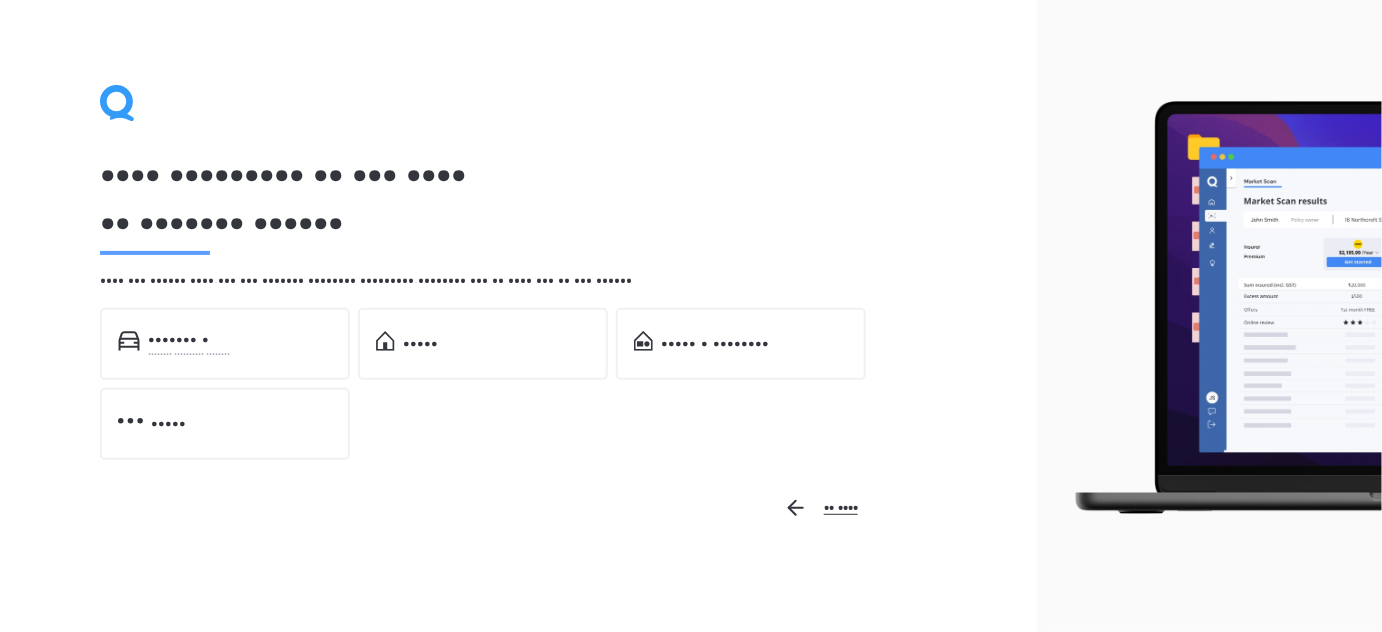 scroll, scrollTop: 0, scrollLeft: 0, axis: both 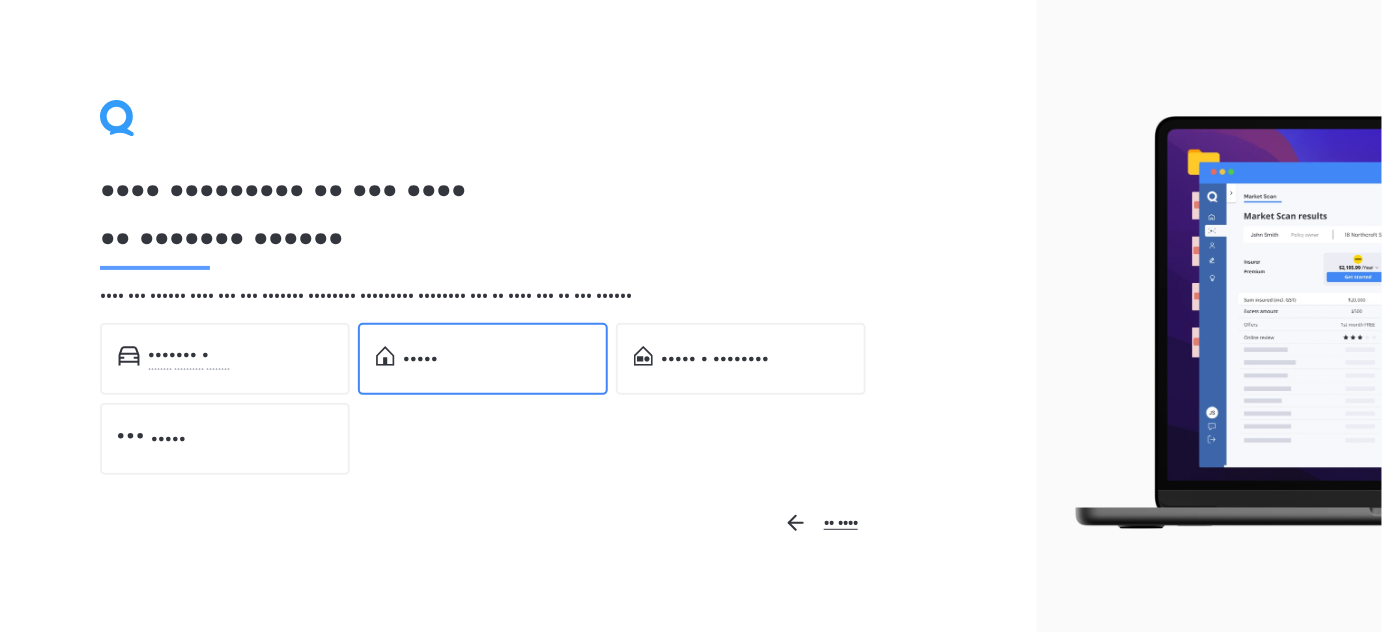 click at bounding box center (129, 356) 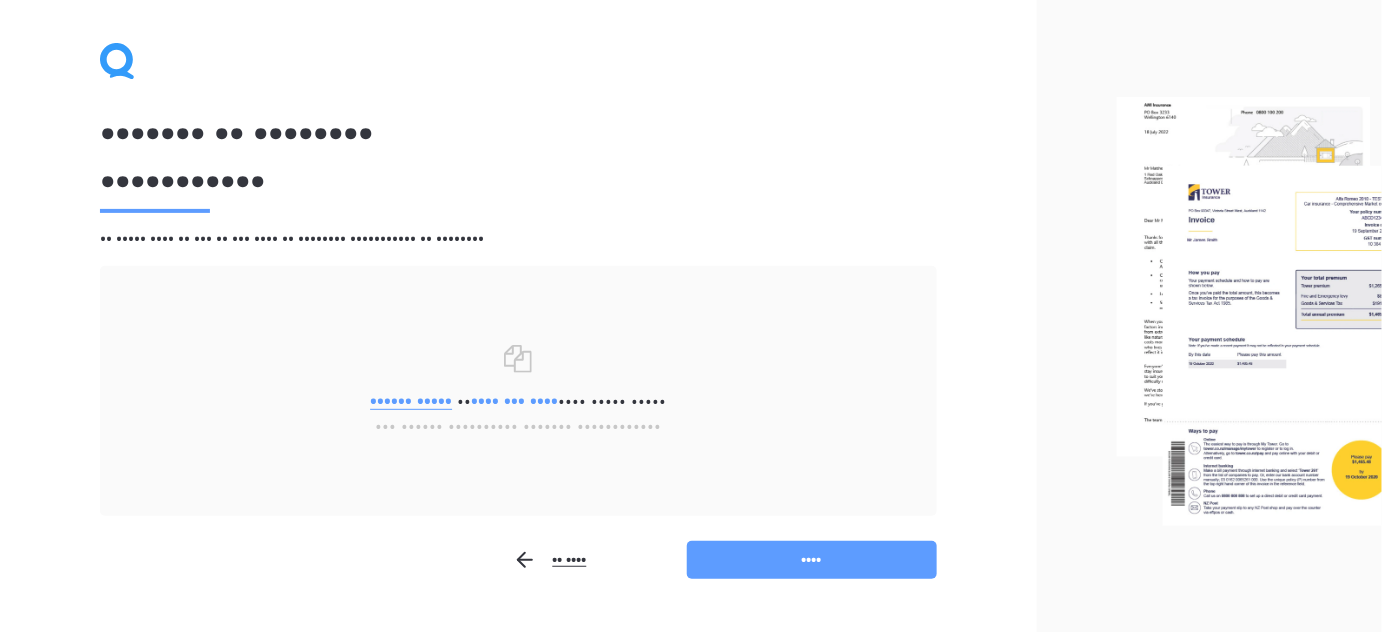 scroll, scrollTop: 104, scrollLeft: 0, axis: vertical 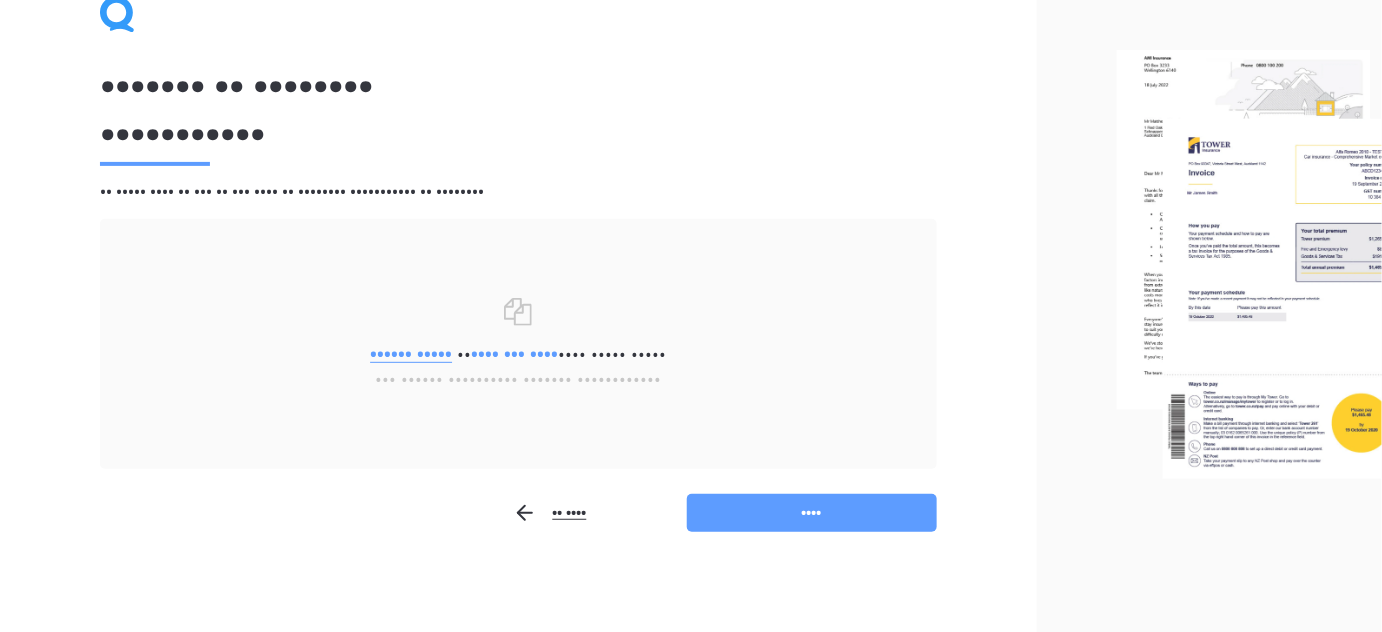 click on "•••••• •••••" at bounding box center [411, 354] 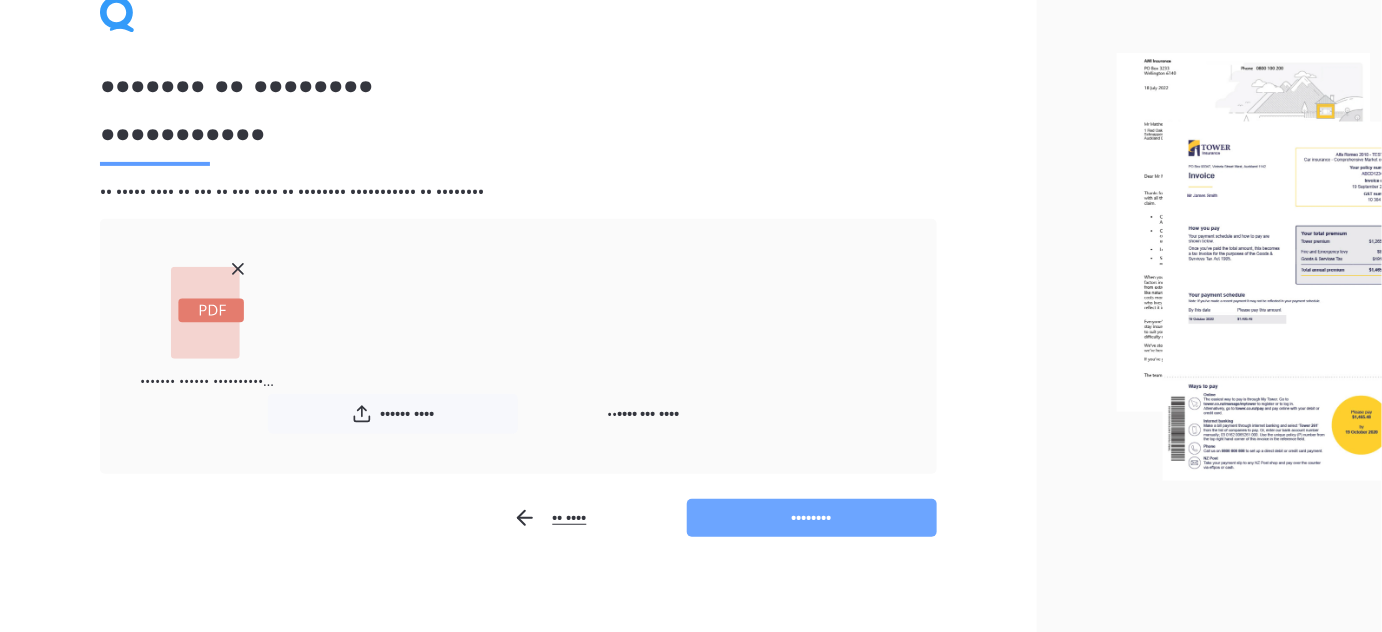 click on "••••••••" at bounding box center [812, 518] 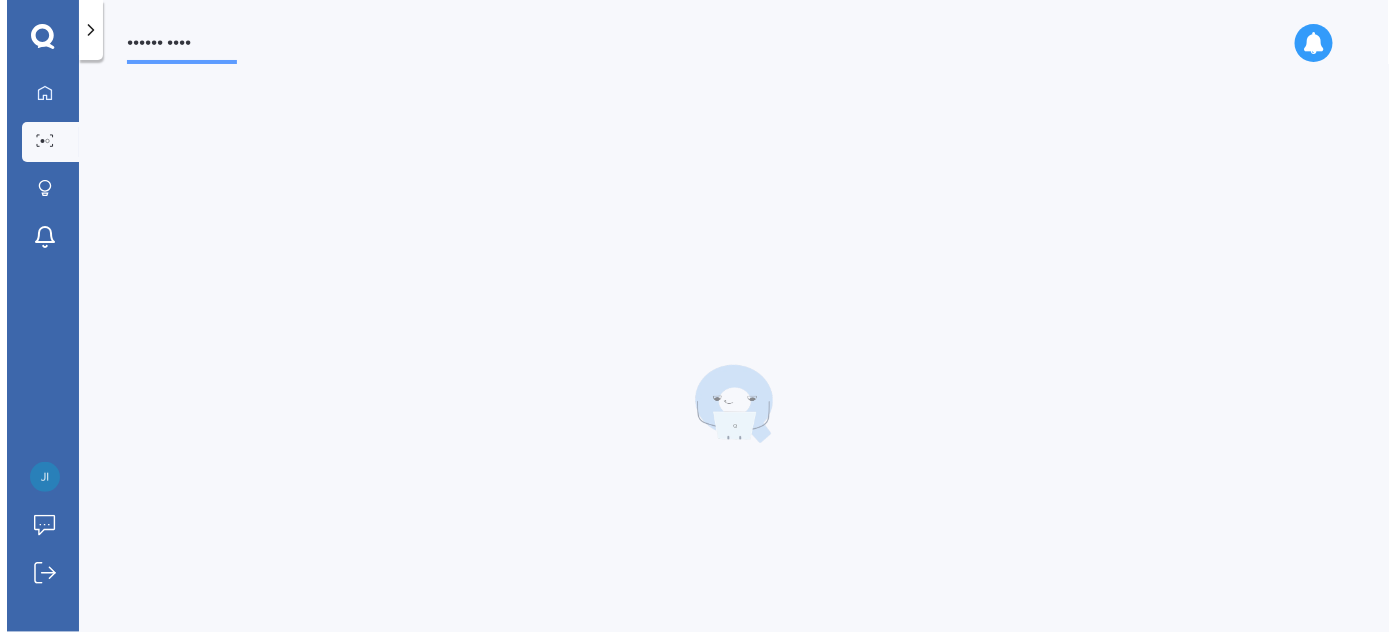 scroll, scrollTop: 0, scrollLeft: 0, axis: both 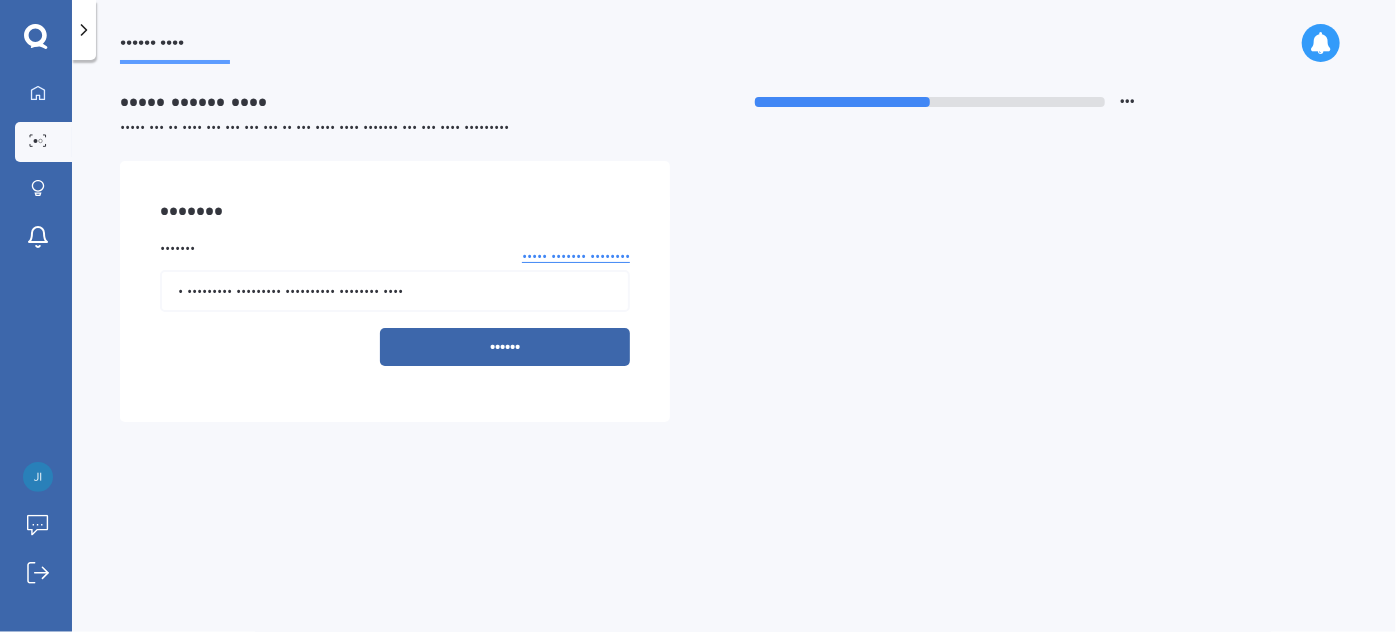 click on "• ••••••••• ••••••••• •••••••••• •••••••• ••••" at bounding box center (395, 291) 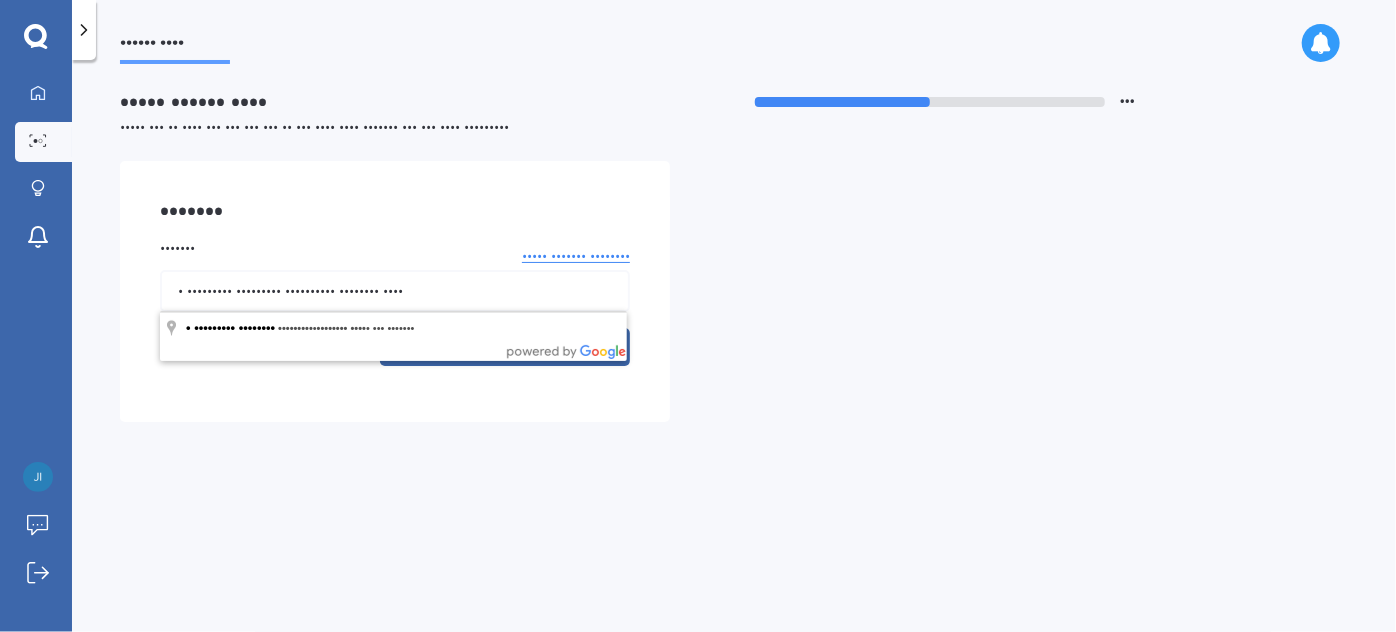 click on "• ••••••••• ••••••••• •••••••••• •••••••• ••••" at bounding box center [395, 291] 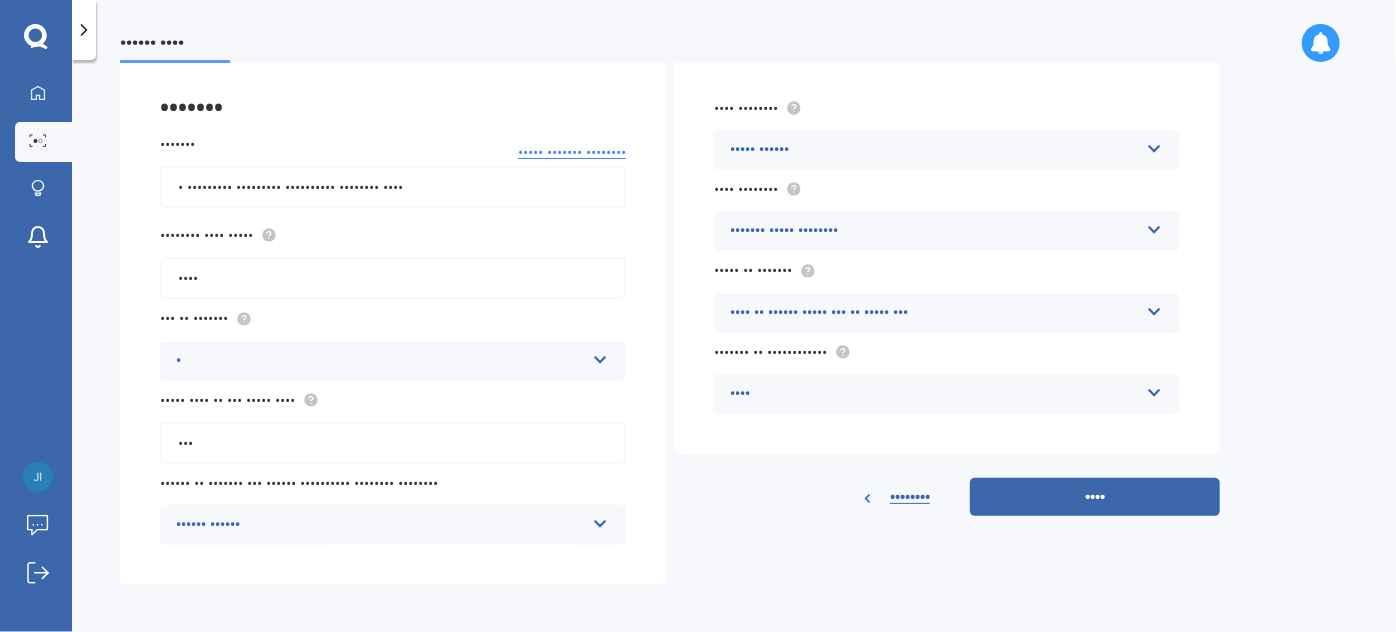 scroll, scrollTop: 106, scrollLeft: 0, axis: vertical 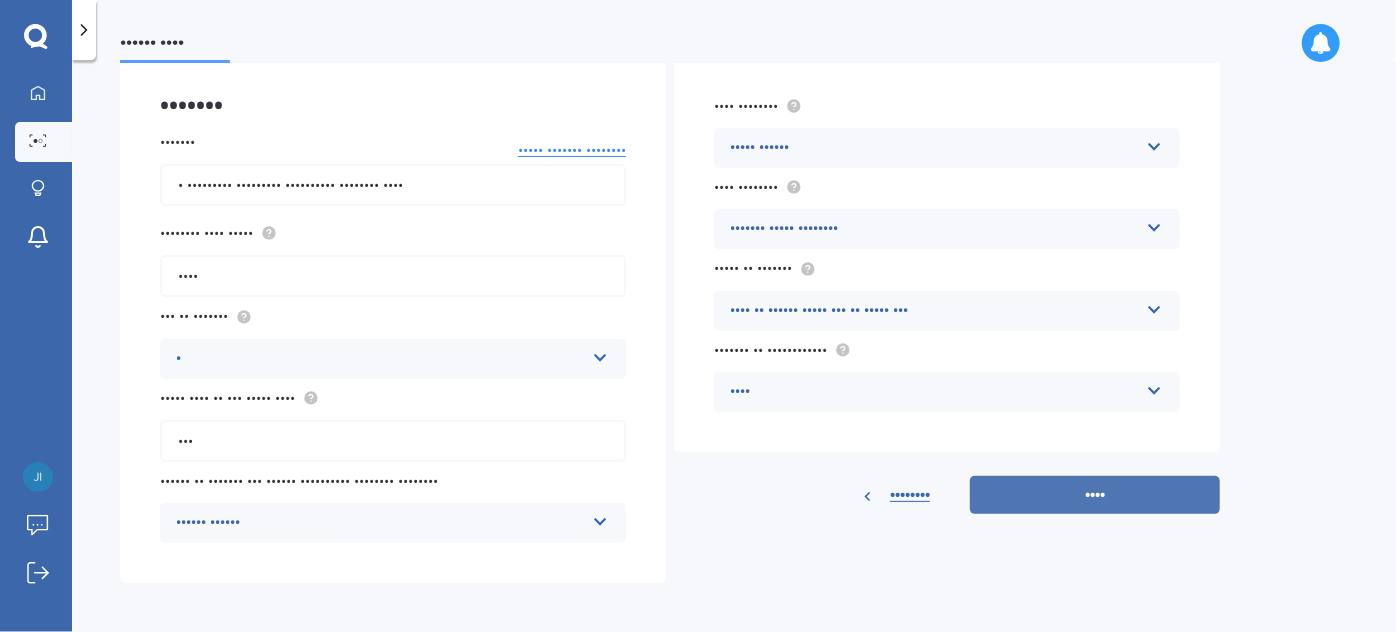 click on "••••" at bounding box center (1095, 495) 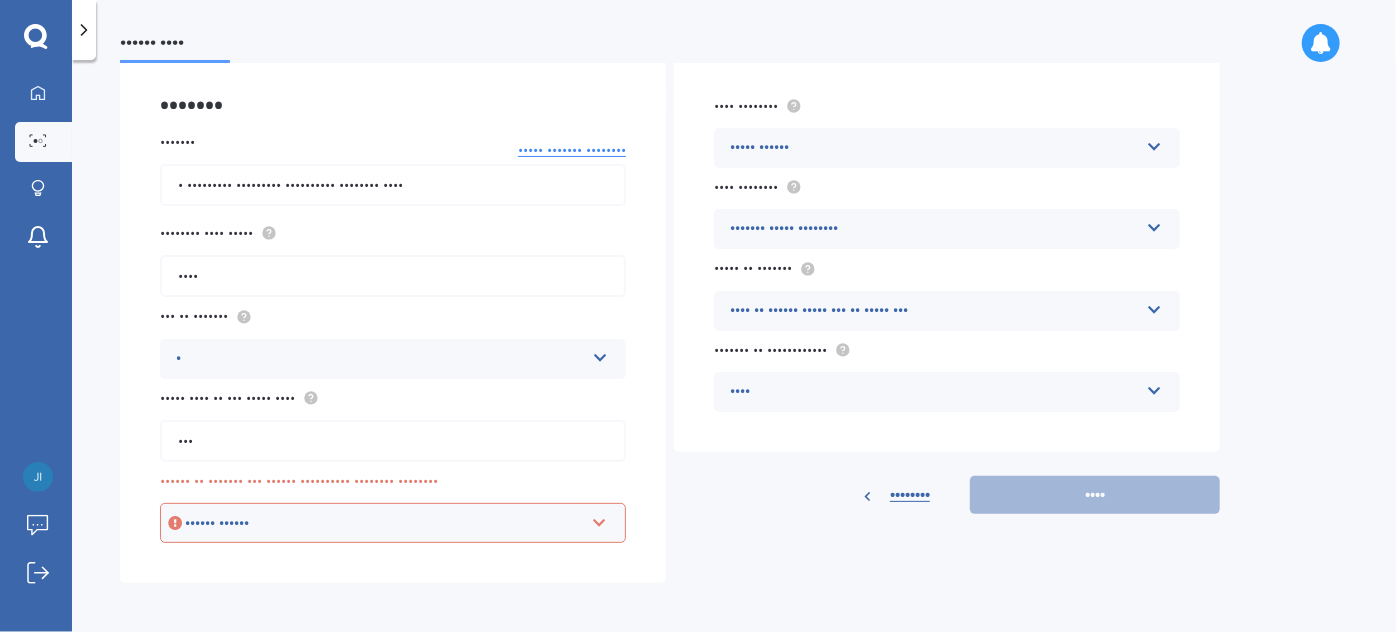 click at bounding box center [599, 519] 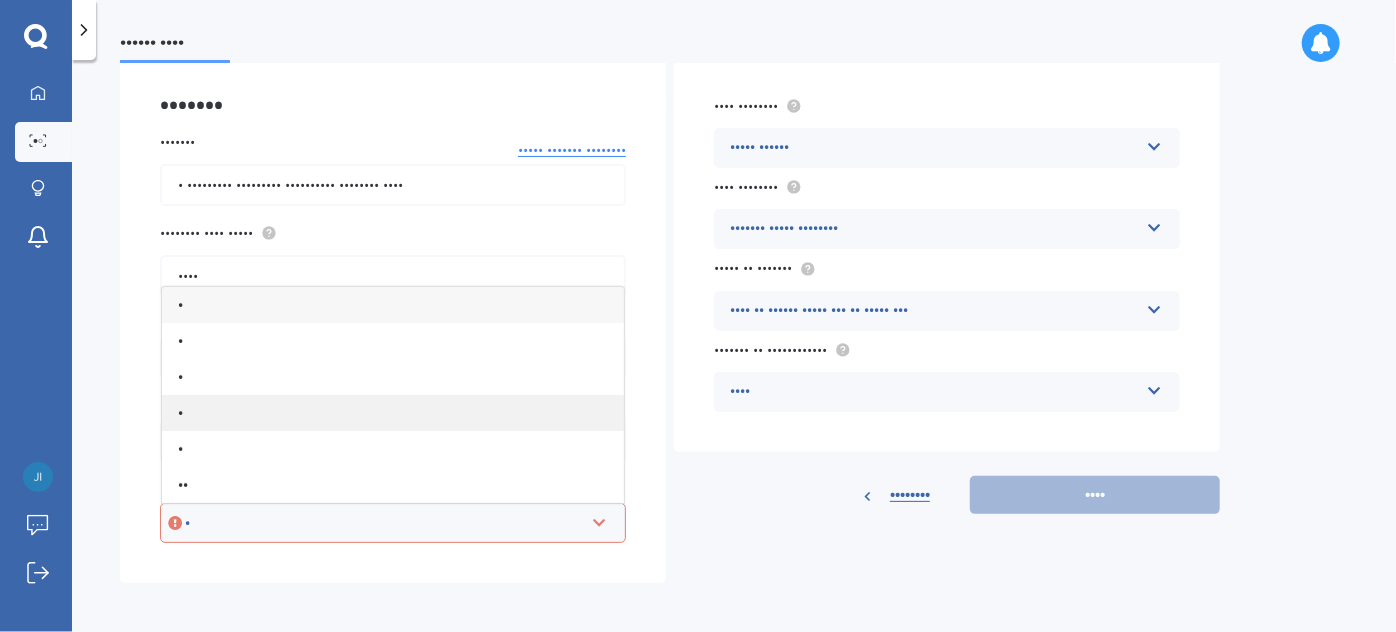 click on "•" at bounding box center (393, 413) 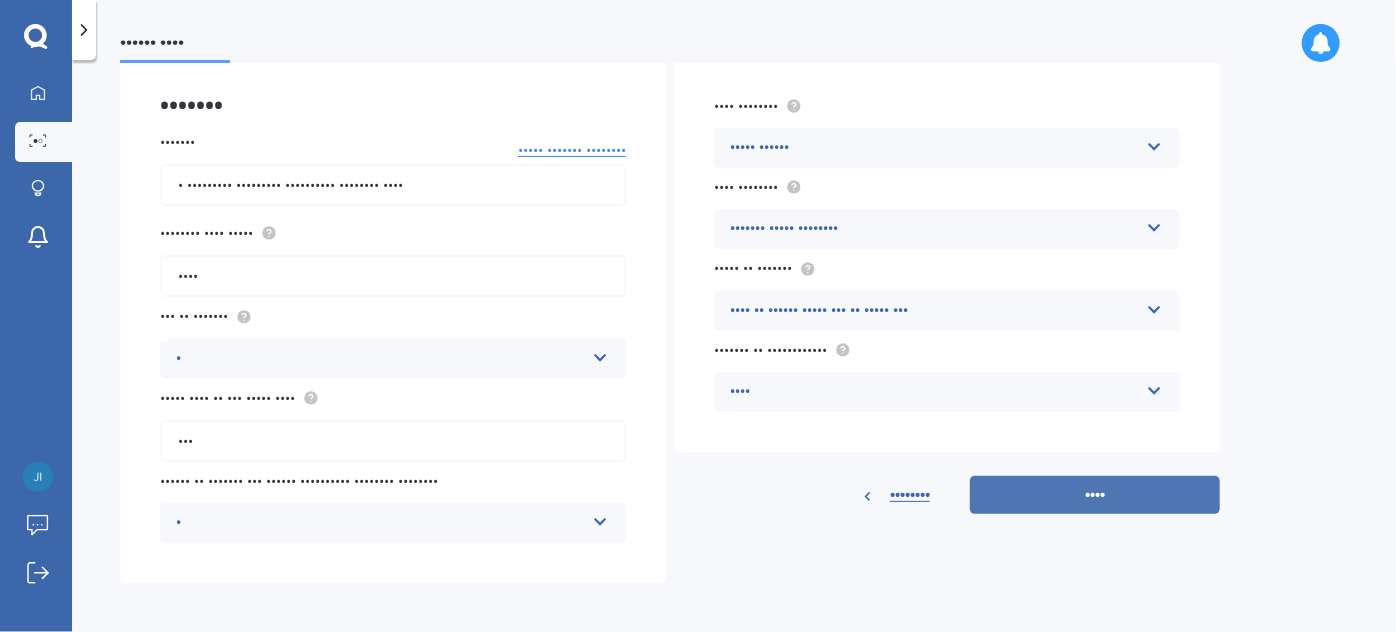click on "••••" at bounding box center [1095, 495] 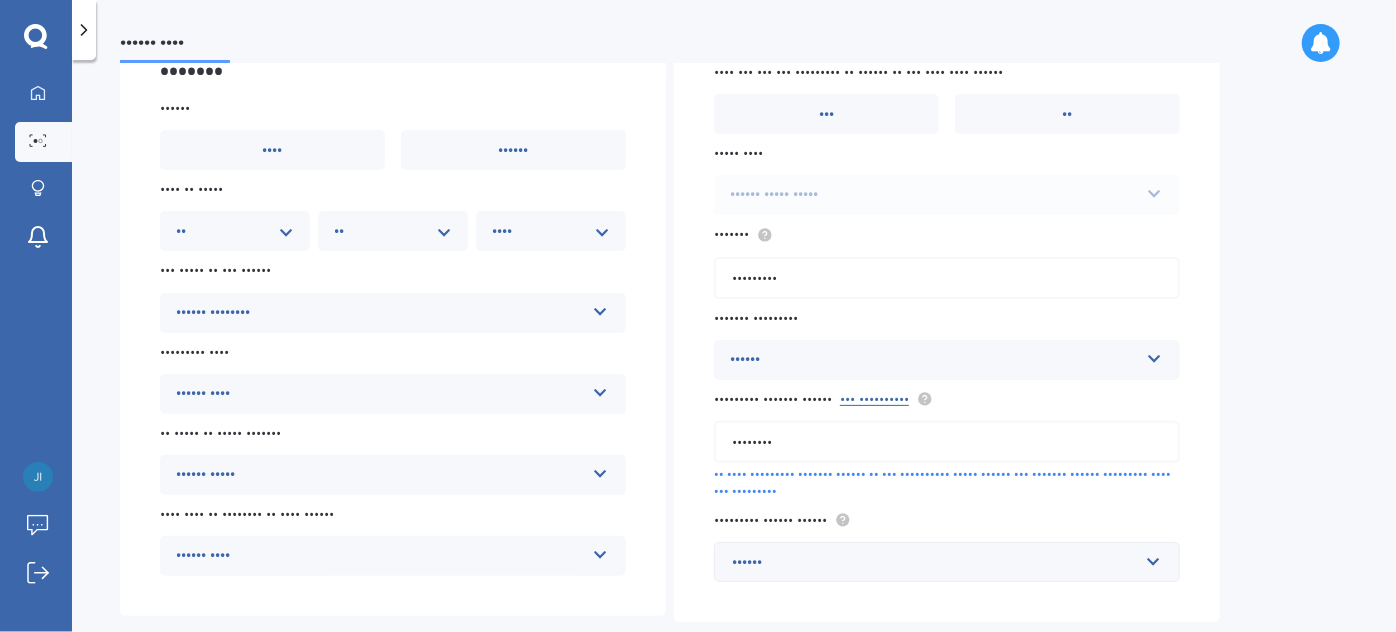 scroll, scrollTop: 181, scrollLeft: 0, axis: vertical 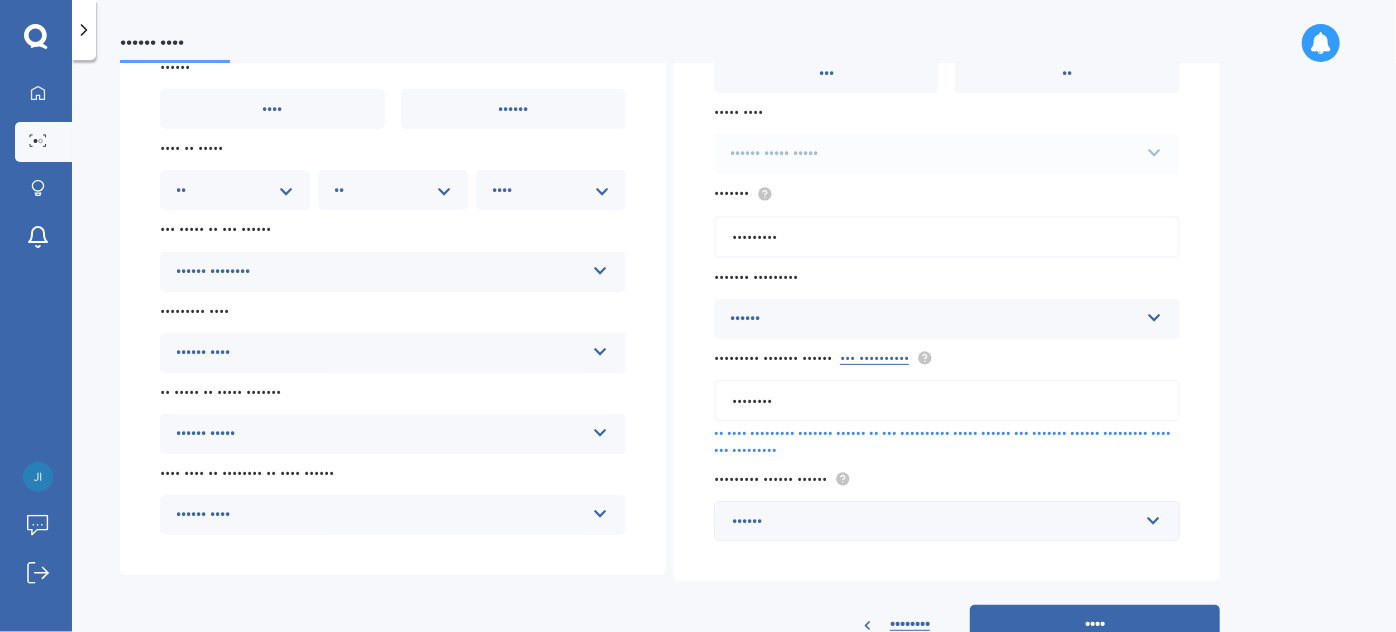 click on "•• •• •• •• •• •• •• •• •• •• •• •• •• •• •• •• •• •• •• •• •• •• •• •• •• •• •• •• •• •• •• ••" at bounding box center (235, 190) 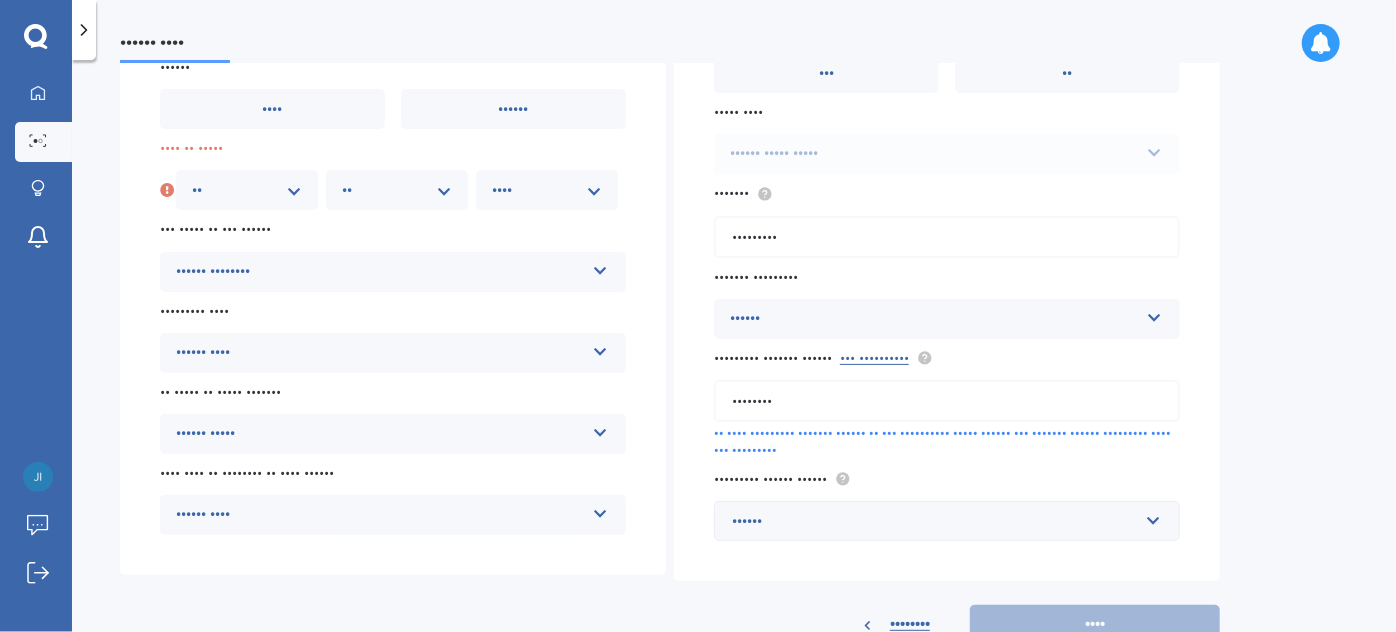 click on "•• •• •• •• •• •• •• •• •• •• •• •• ••" at bounding box center [397, 190] 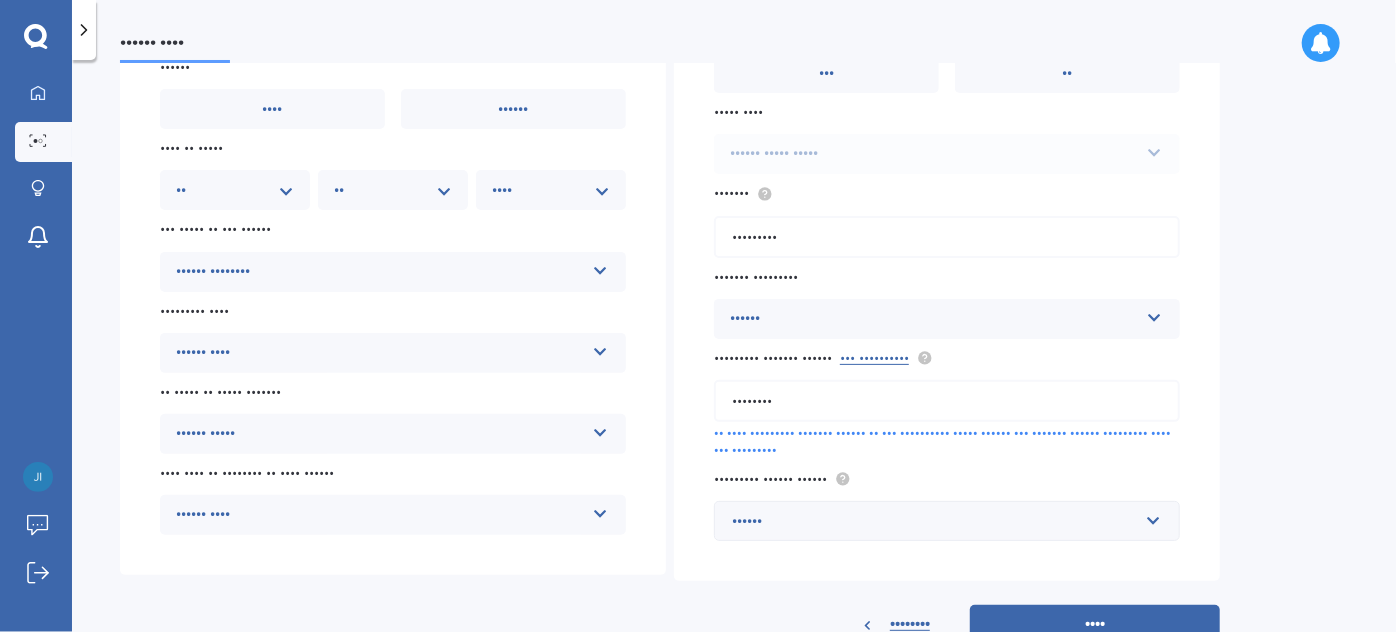 click at bounding box center (600, 267) 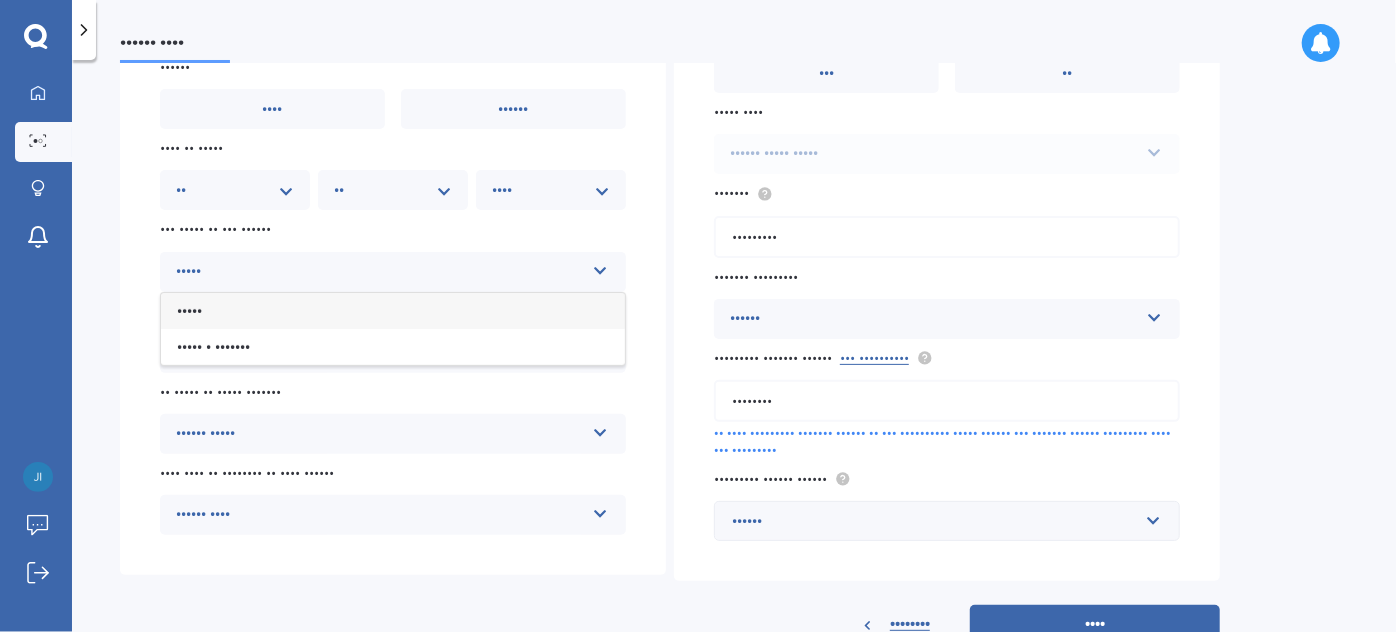 click on "•••••" at bounding box center [189, 310] 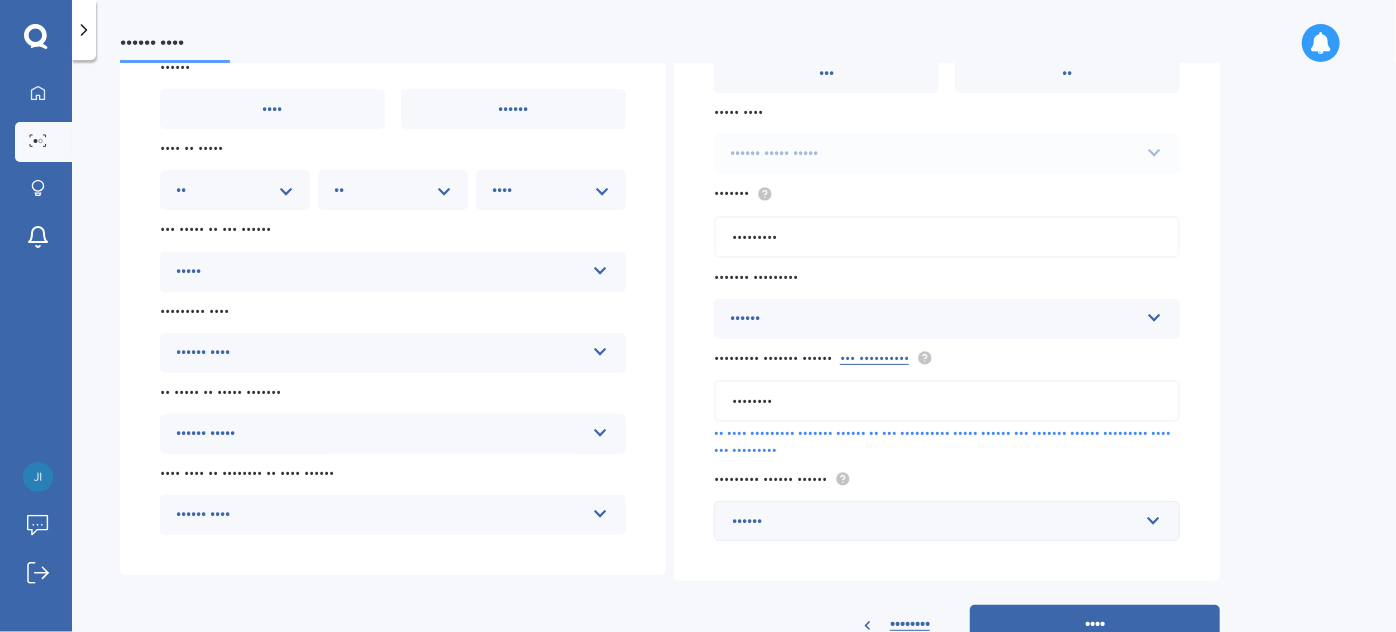 click at bounding box center (600, 267) 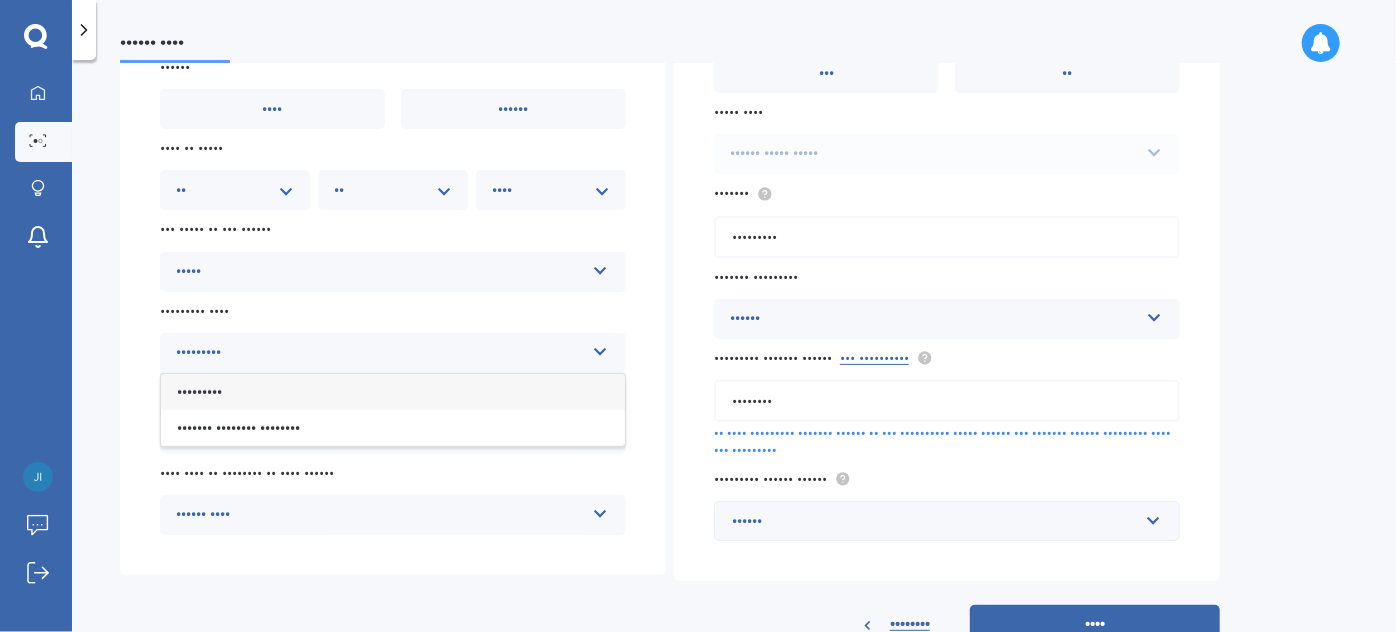 click on "•••••••••" at bounding box center (393, 392) 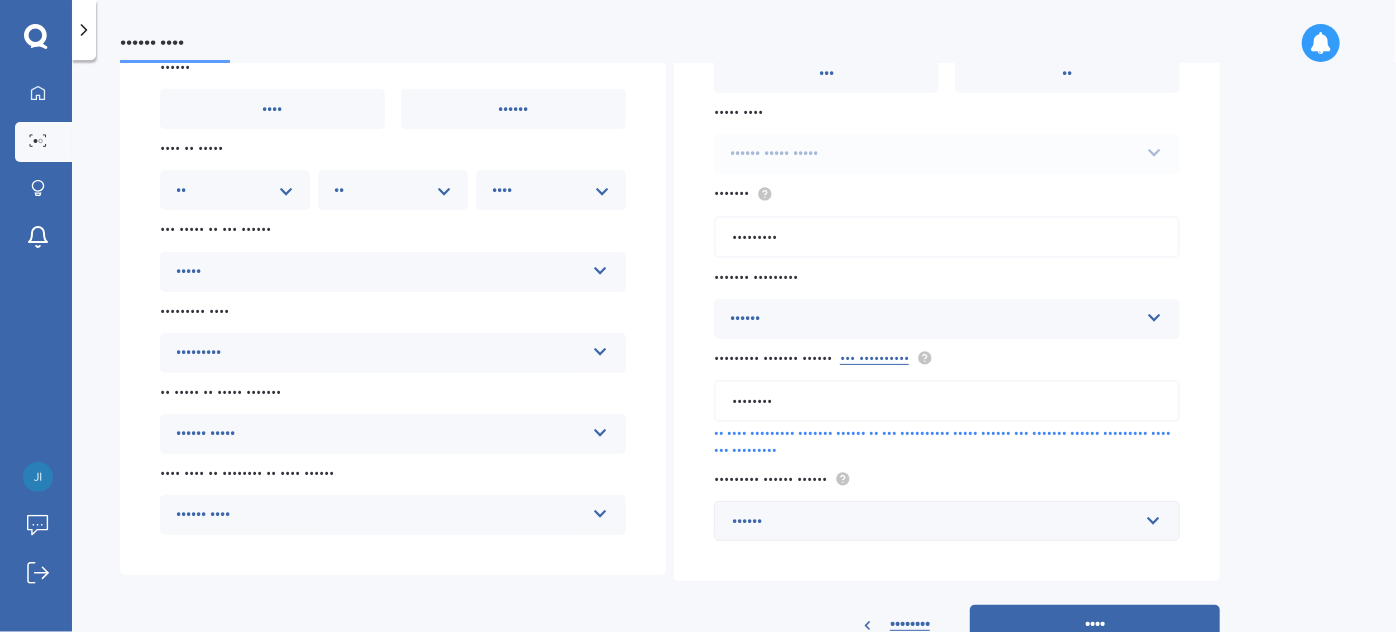 click at bounding box center [600, 267] 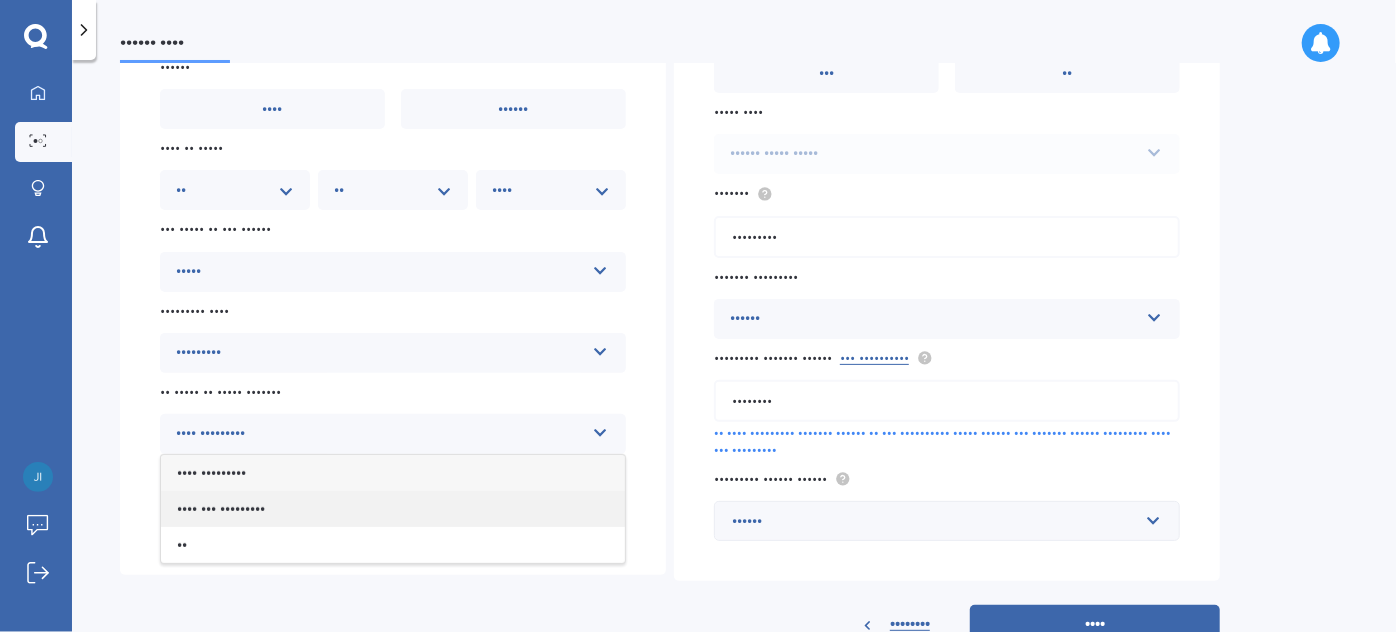 click on "•••• ••• •••••••••" at bounding box center [211, 472] 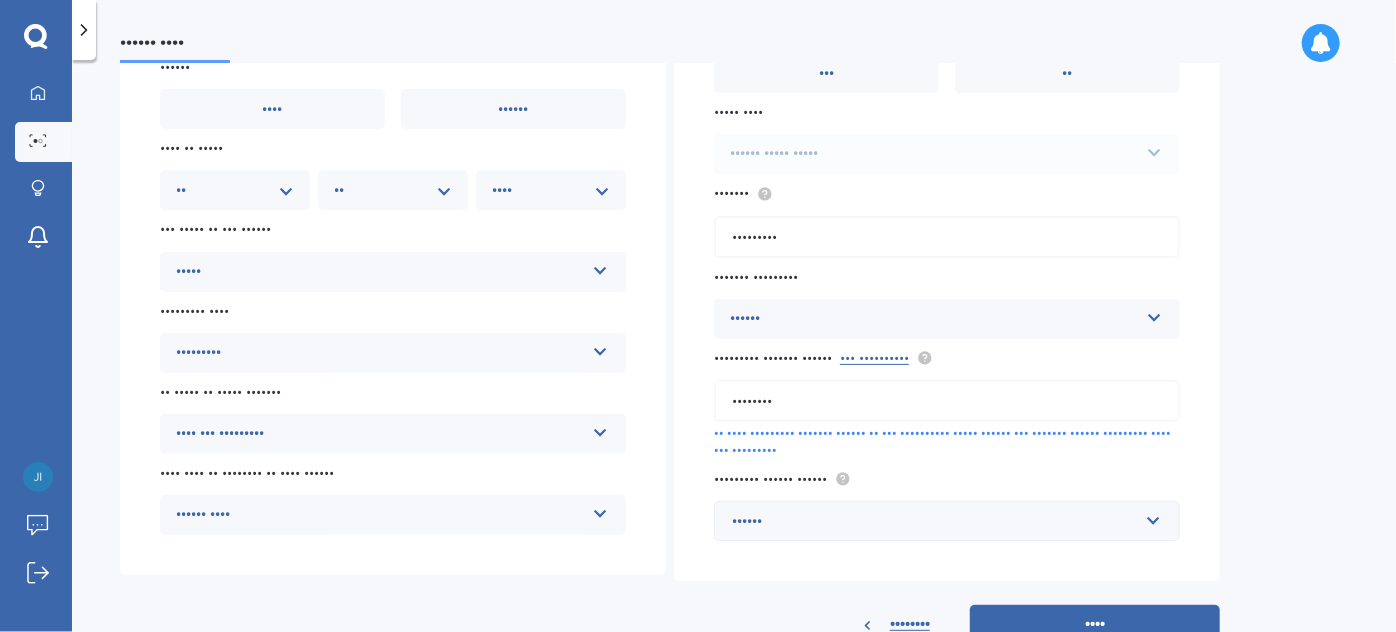 click at bounding box center [600, 267] 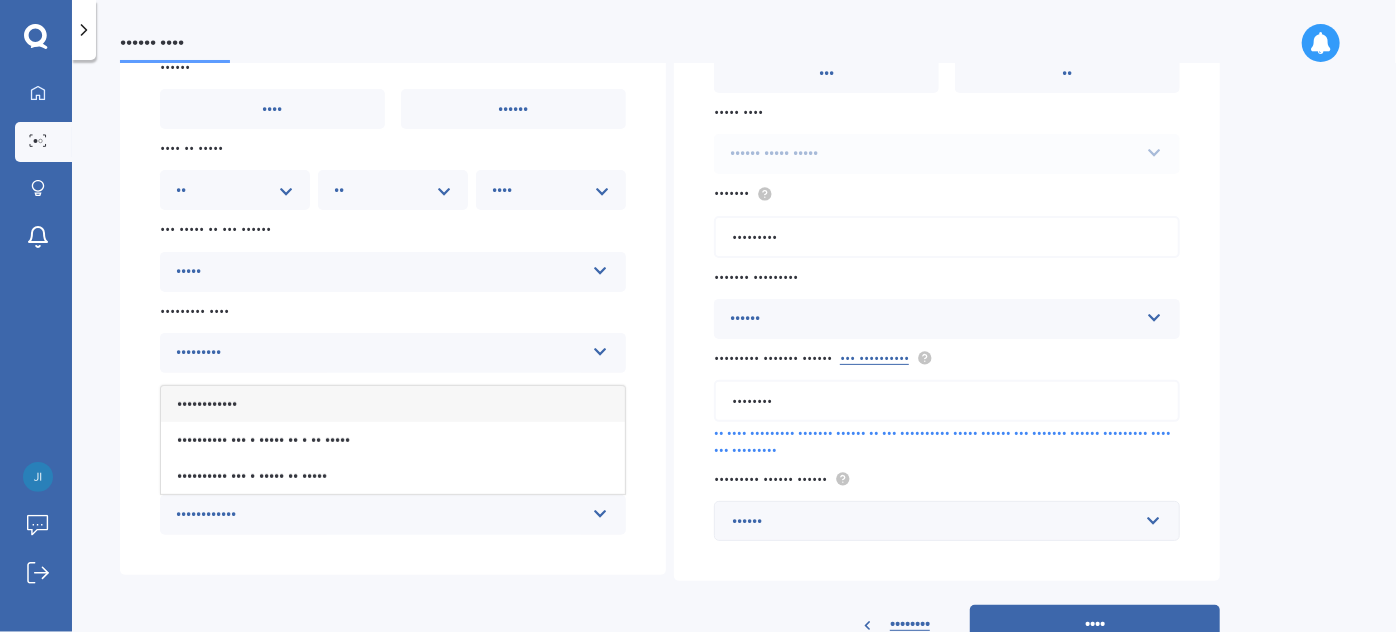 click on "••••••••••••" at bounding box center (393, 404) 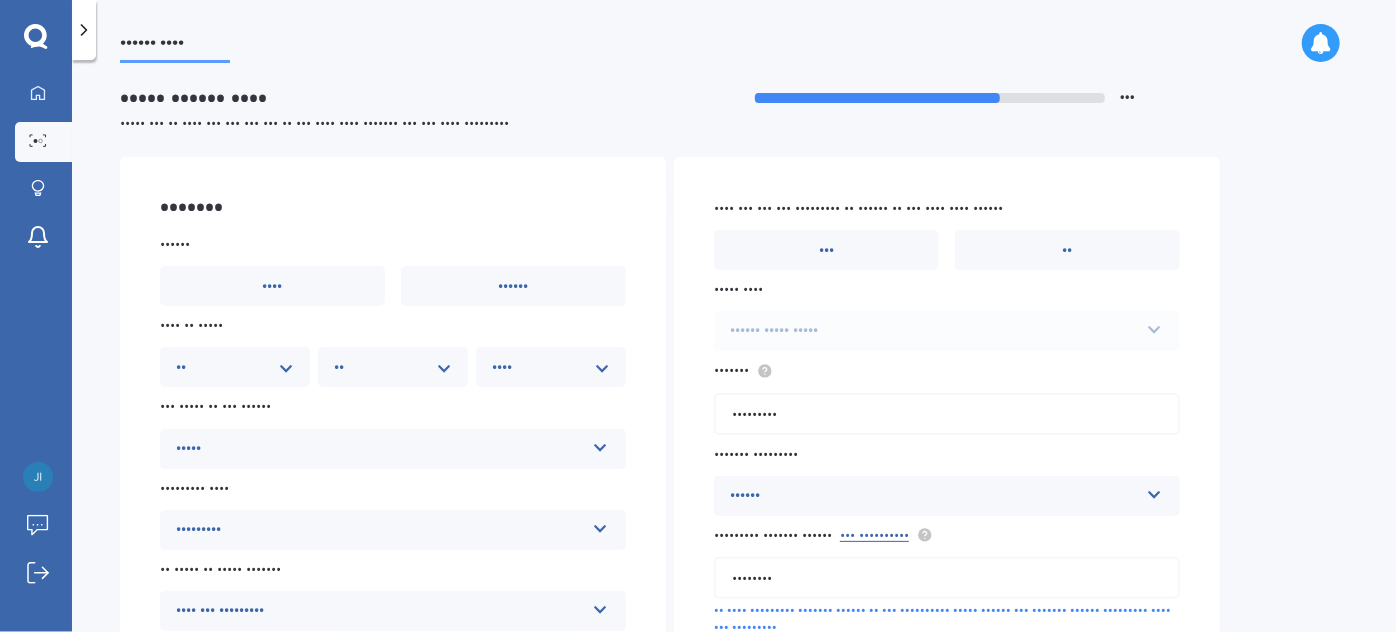 scroll, scrollTop: 0, scrollLeft: 0, axis: both 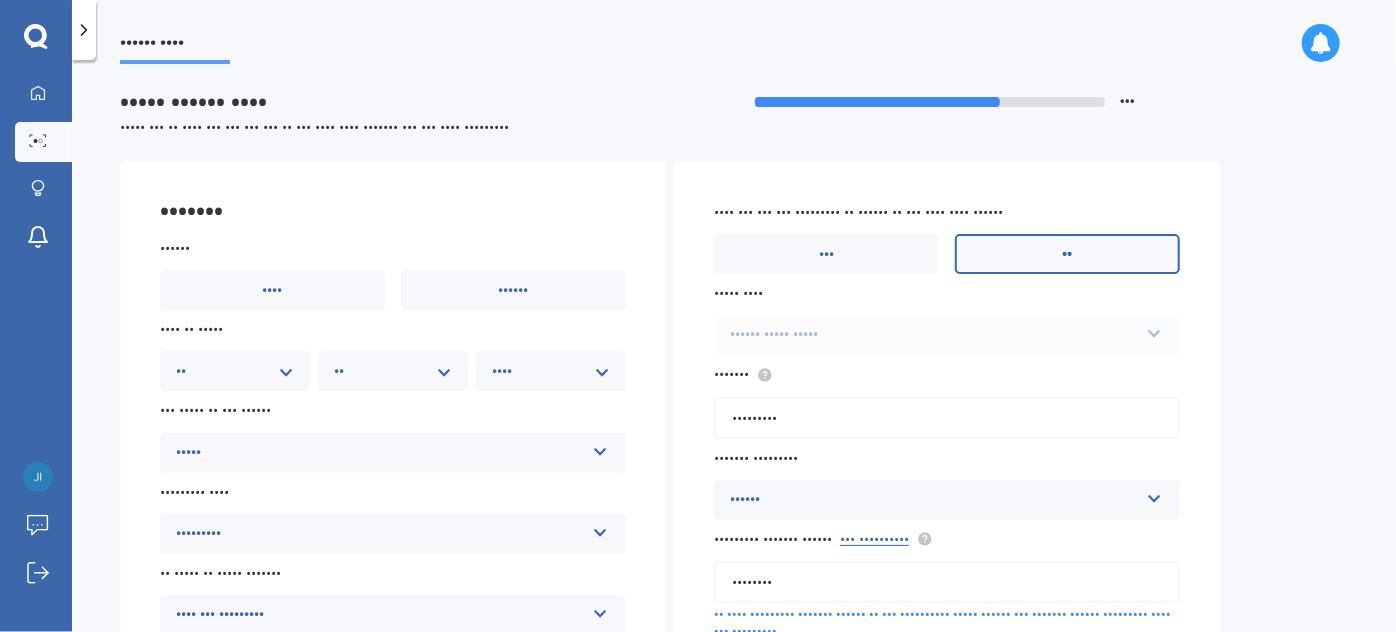 click on "••" at bounding box center [513, 290] 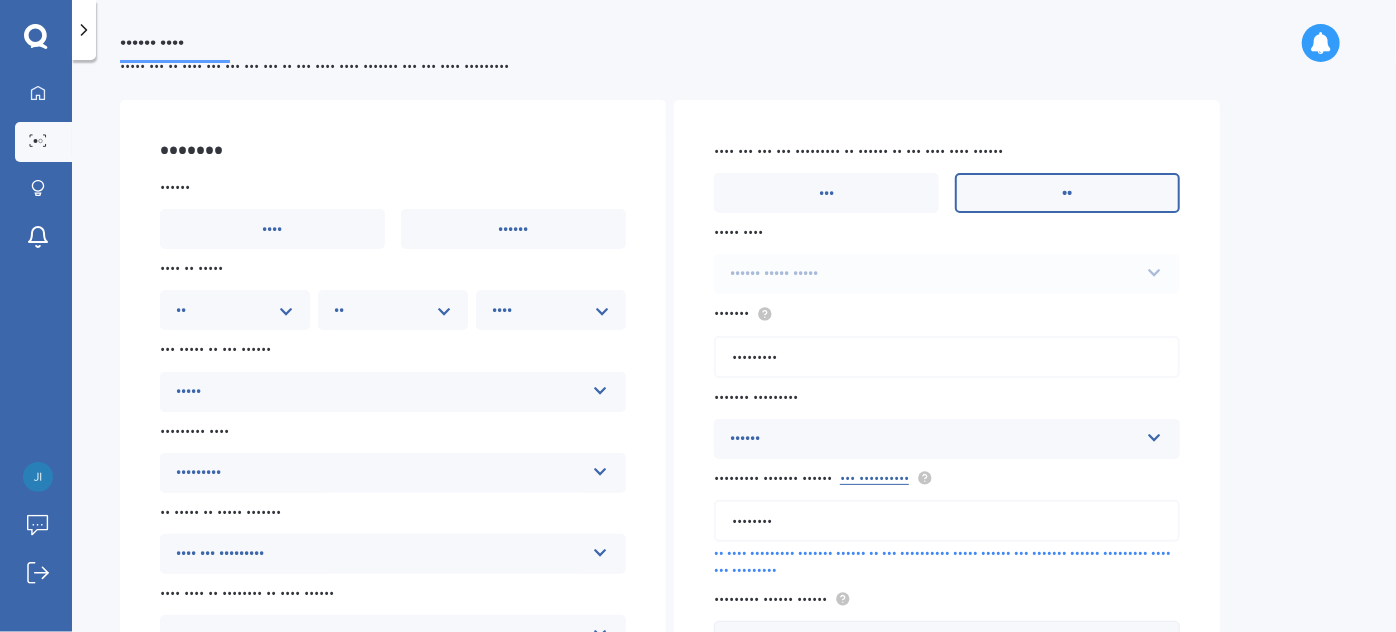 scroll, scrollTop: 61, scrollLeft: 0, axis: vertical 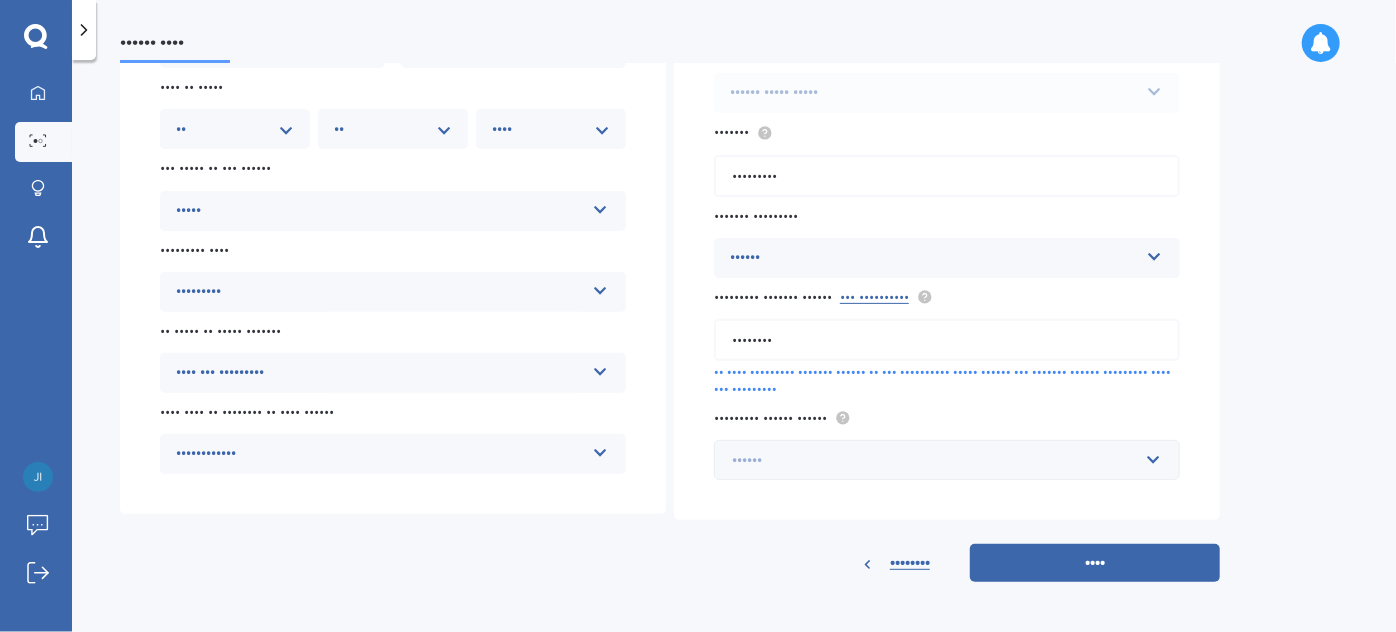 click at bounding box center (940, 460) 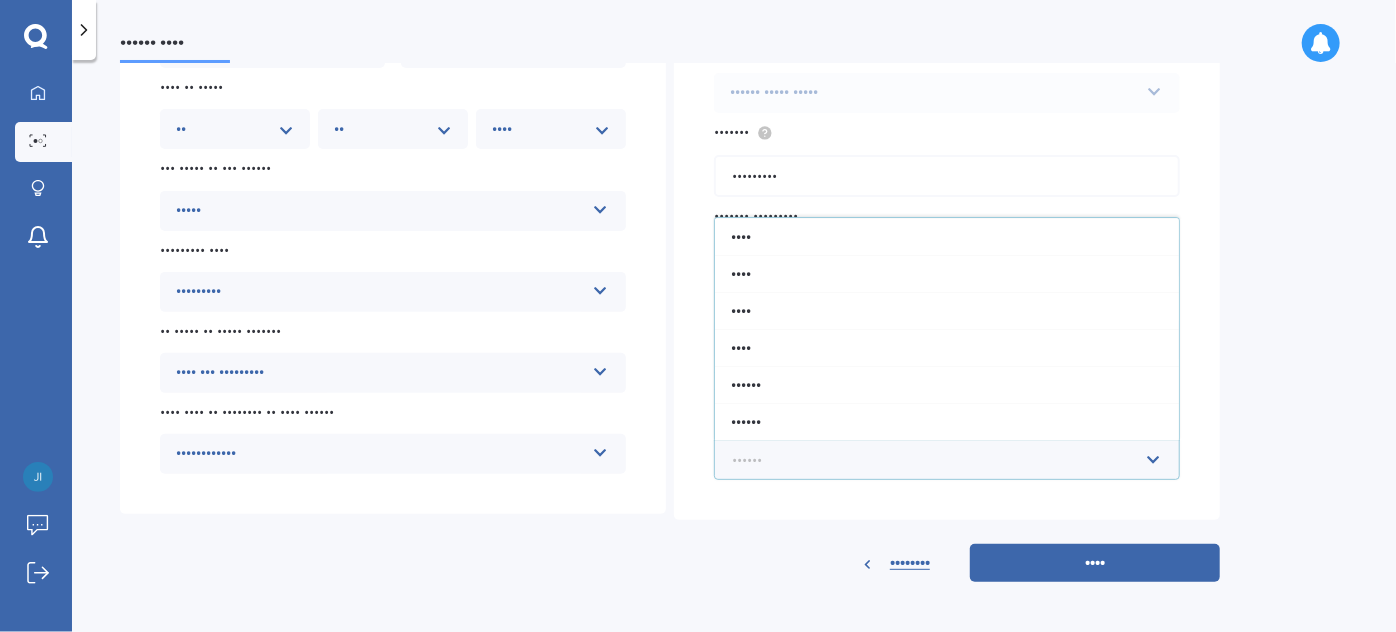 scroll, scrollTop: 32, scrollLeft: 0, axis: vertical 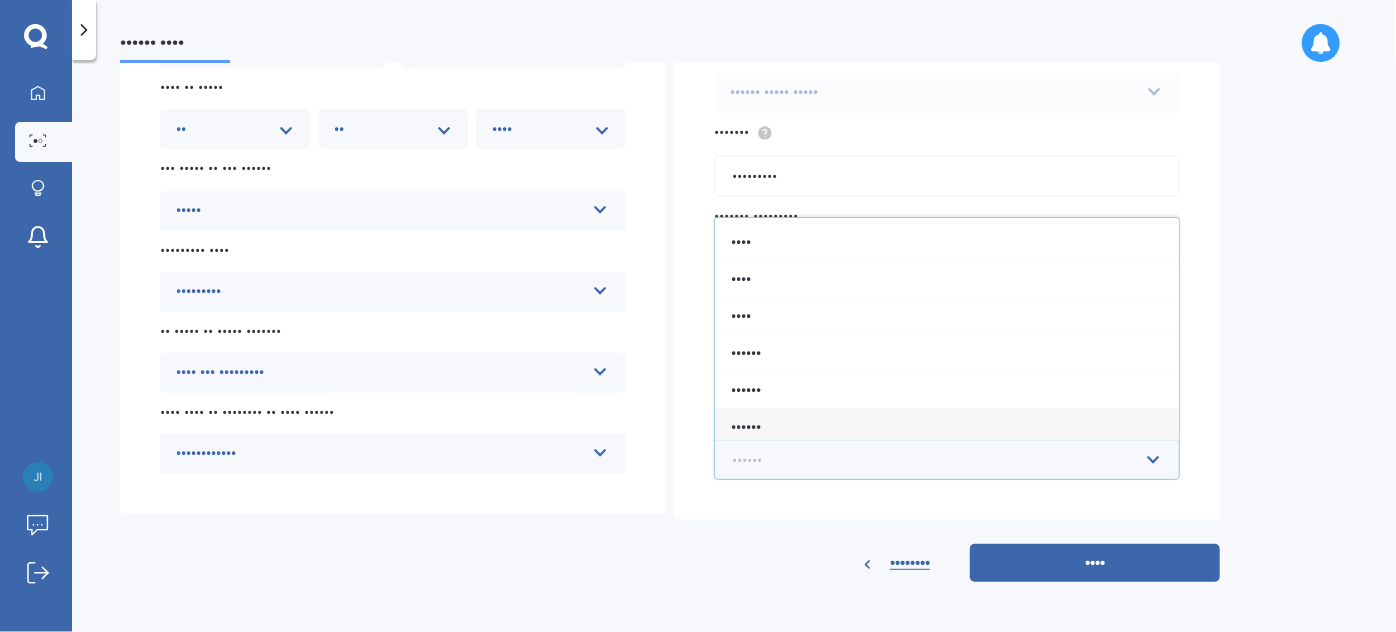 click at bounding box center [940, 460] 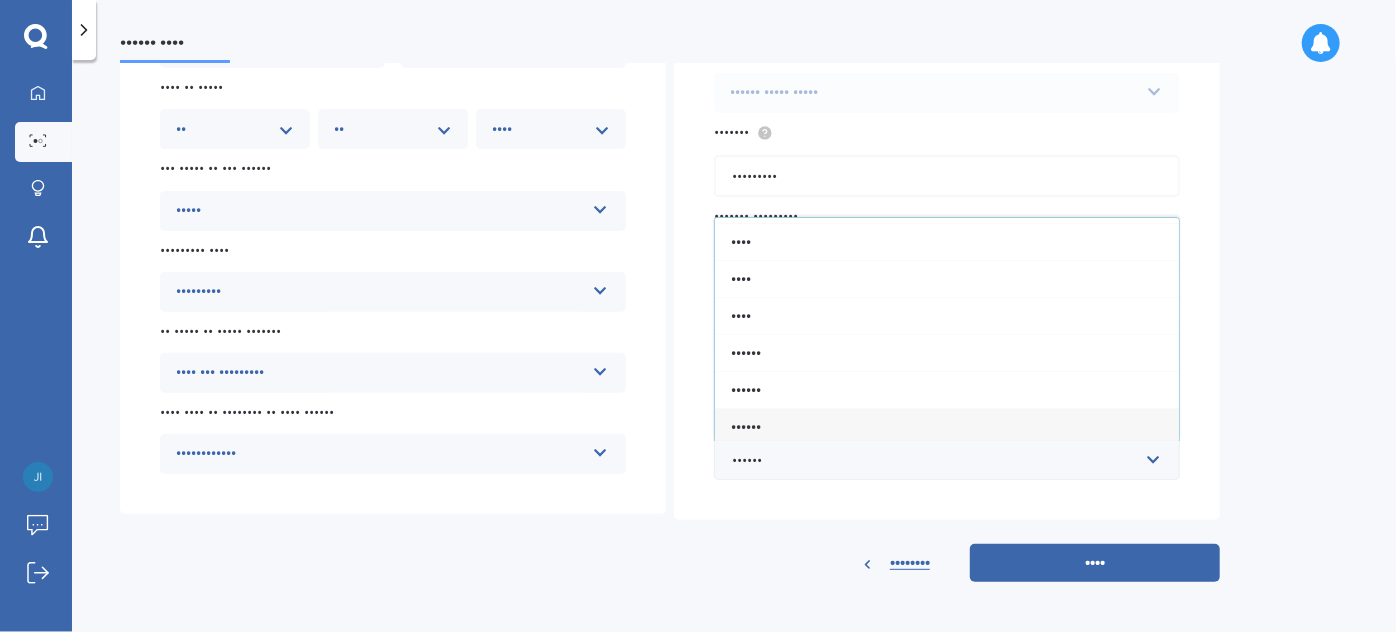 click on "•••••• •••• ••••• •••••• •••• •• • ••••• ••• •• •••• ••• ••• ••• ••• •• ••• •••• •••• ••••••• ••• ••• •••• ••••••••• ••••••• •••••• •••• •••••• •••• •• ••••• •• •• •• •• •• •• •• •• •• •• •• •• •• •• •• •• •• •• •• •• •• •• •• •• •• •• •• •• •• •• •• •• •• •• •• •• •• •• •• •• •• •• •• •• •• •••• •••• •••• •••• •••• •••• •••• •••• •••• •••• •••• •••• •••• •••• •••• •••• •••• •••• •••• •••• •••• •••• •••• •••• •••• •••• •••• •••• •••• •••• •••• •••• •••• •••• •••• •••• •••• •••• •••• •••• •••• •••• •••• •••• •••• •••• •••• •••• •••• •••• •••• •••• •••• •••• •••• •••• •••• •••• •••• •••• •••• •••• •••• •••• •••• •••• •••• •••• •••• •••• •••• •••• •••• •••• •••• •••• •••• •••• •••• •••• •••• •••• •••• •••• •••• •••• •••• •••• •••• •••• •••• •••• •••• •••• •••• •••• •••• •••• •••• •••• •••• ••• ••••• •• ••• •••••• ••••• ••••• ••••• • ••••••• ••••••••• •••• ••••••••• ••••••••• ••••••• •••••••• •••••••• •• ••••• •• ••••• ••••••• •••• ••• ••••••••• •••• ••••••••• •••• ••• ••••••••• •• •••••••••••• •••••••••••• •••" at bounding box center [734, 350] 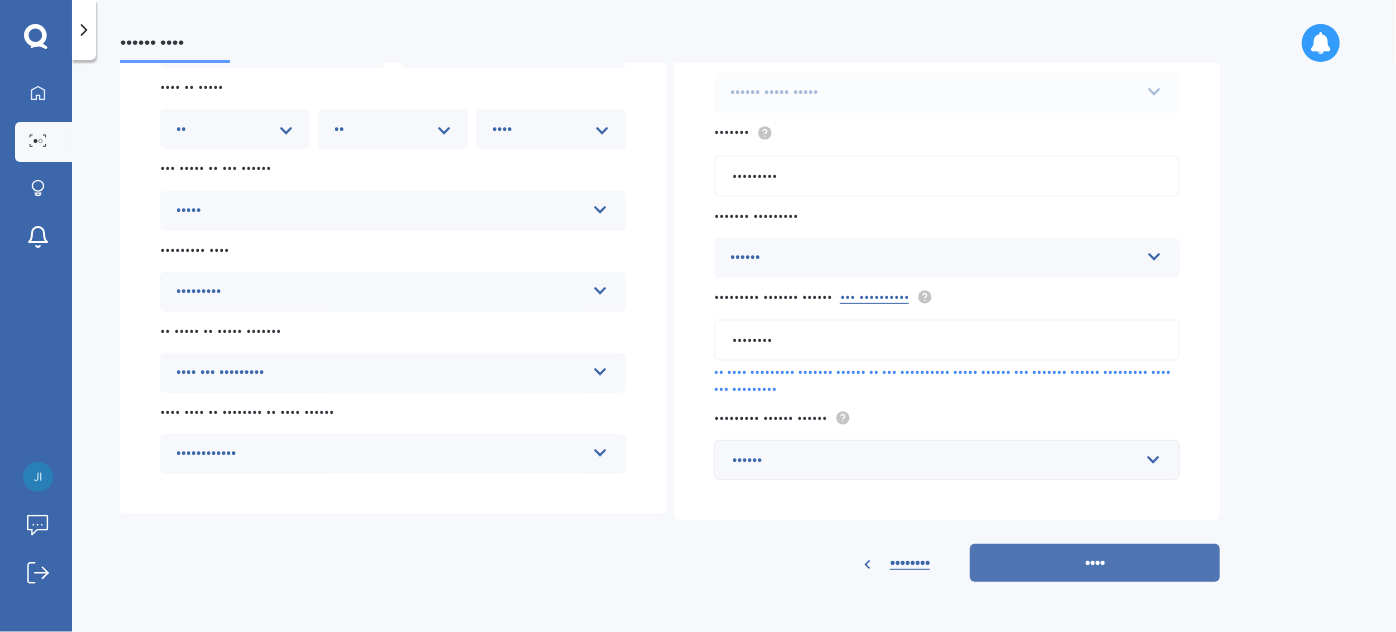 click on "••••" at bounding box center [1095, 563] 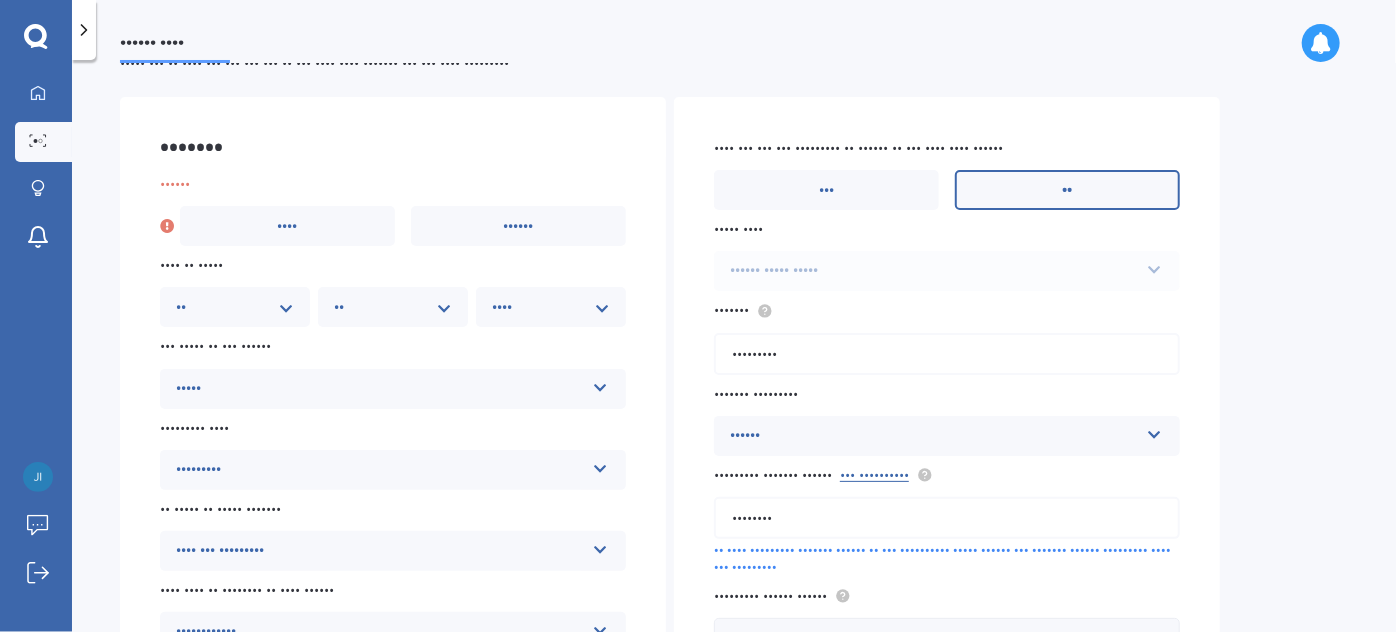 scroll, scrollTop: 90, scrollLeft: 0, axis: vertical 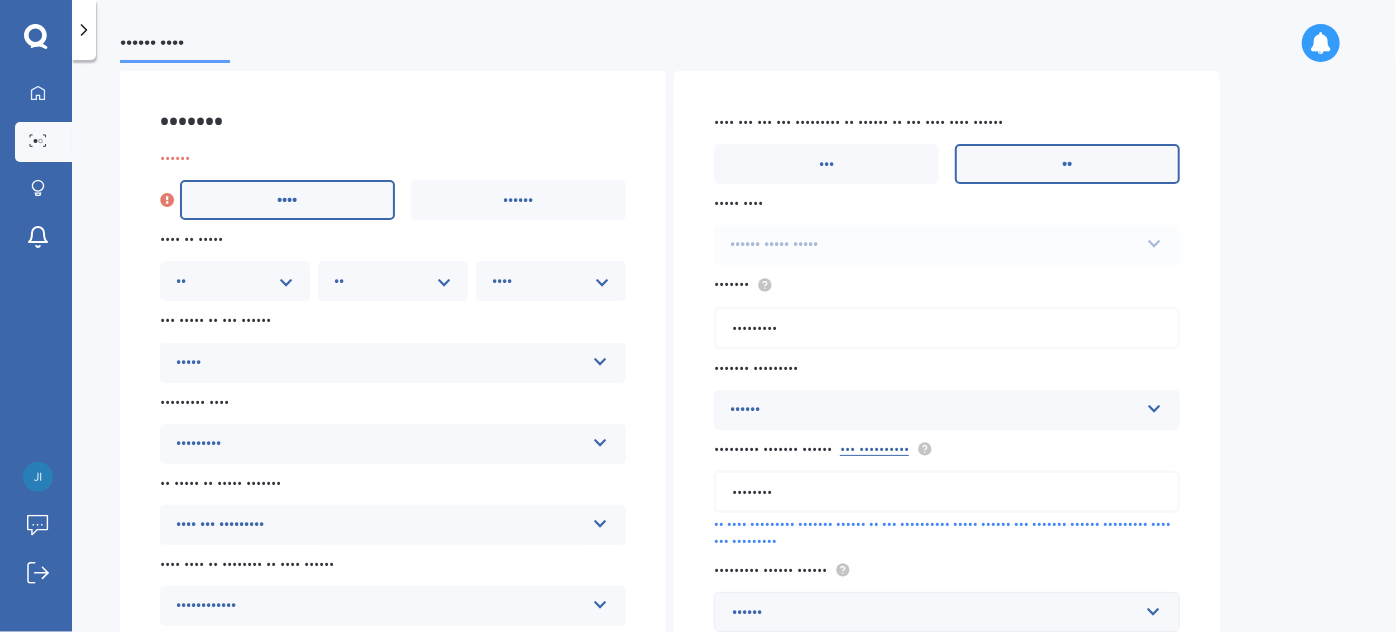 click on "••••" at bounding box center [288, 200] 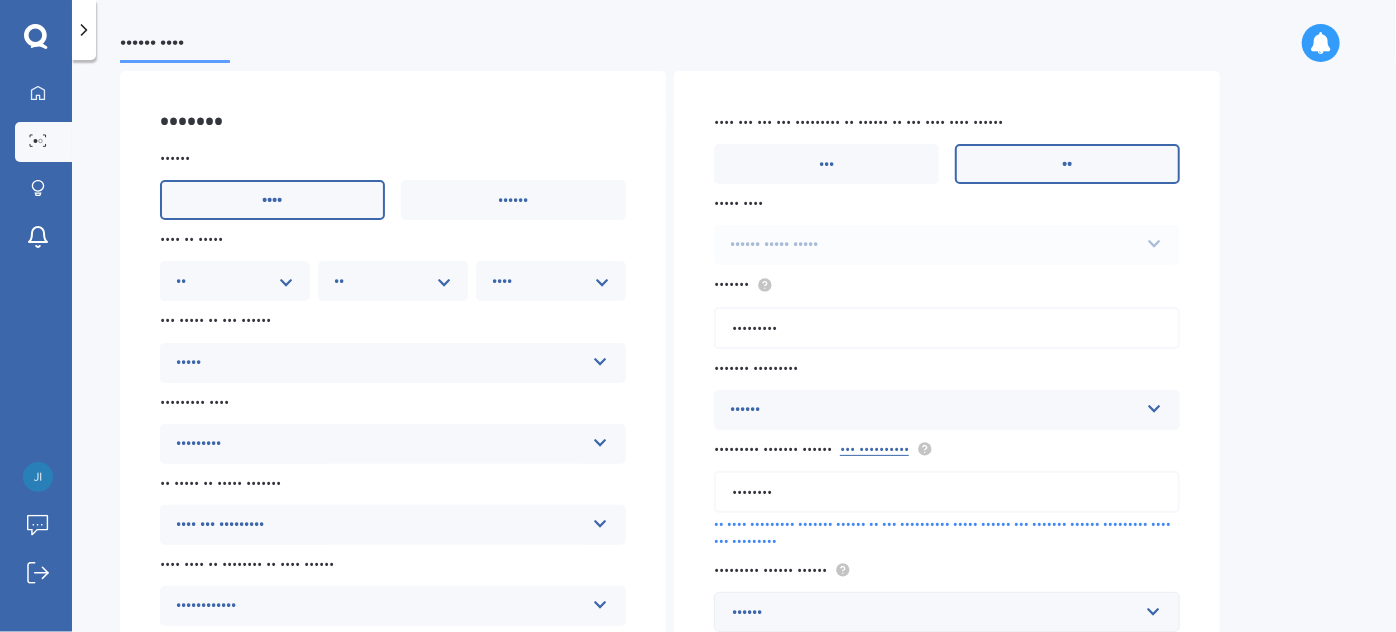 scroll, scrollTop: 242, scrollLeft: 0, axis: vertical 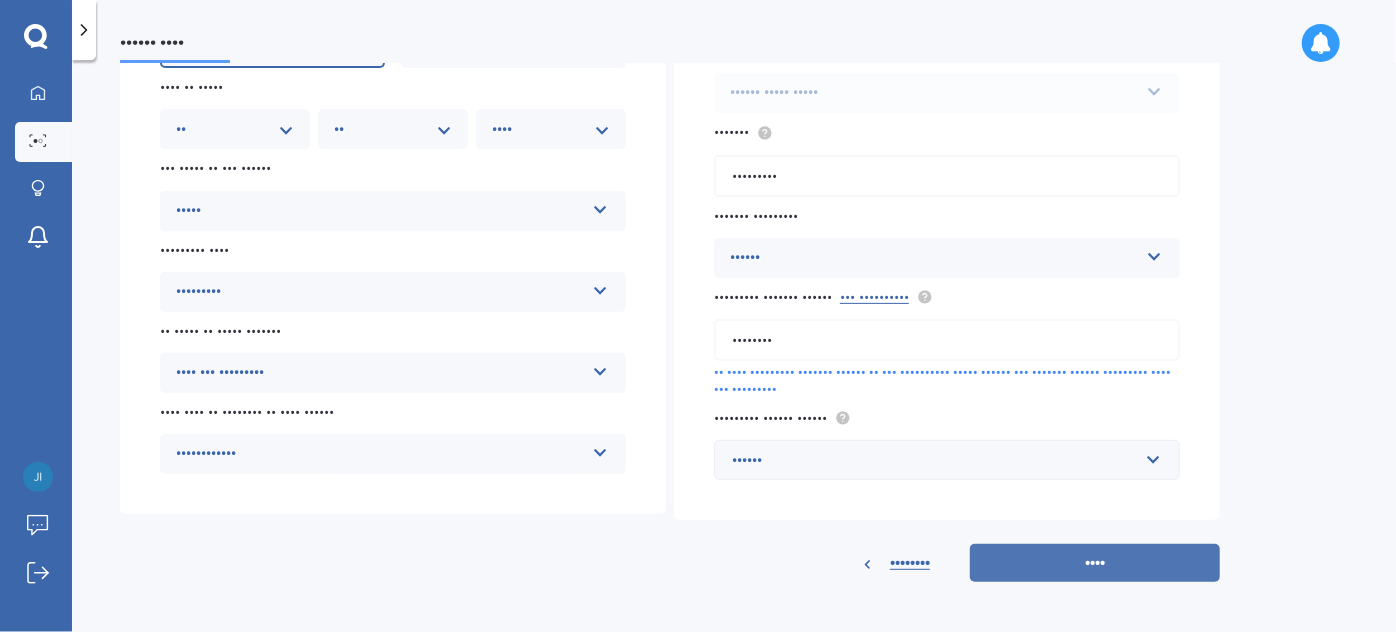click on "••••" at bounding box center (1095, 563) 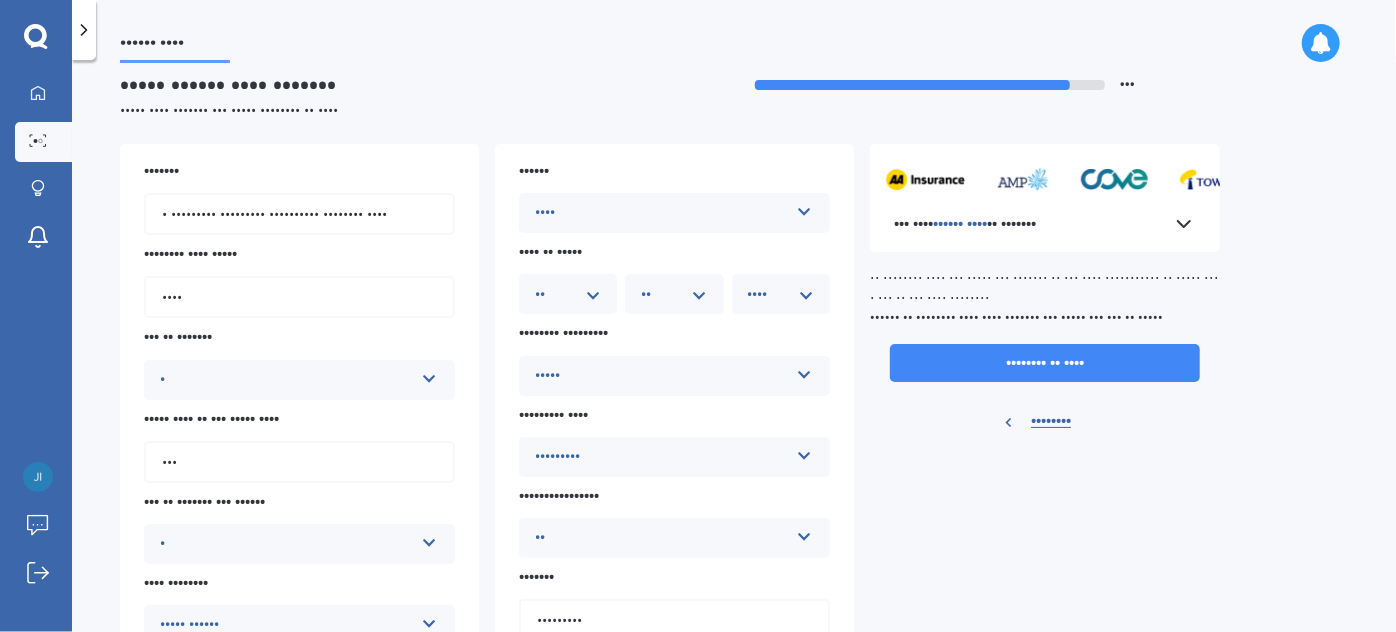 scroll, scrollTop: 0, scrollLeft: 0, axis: both 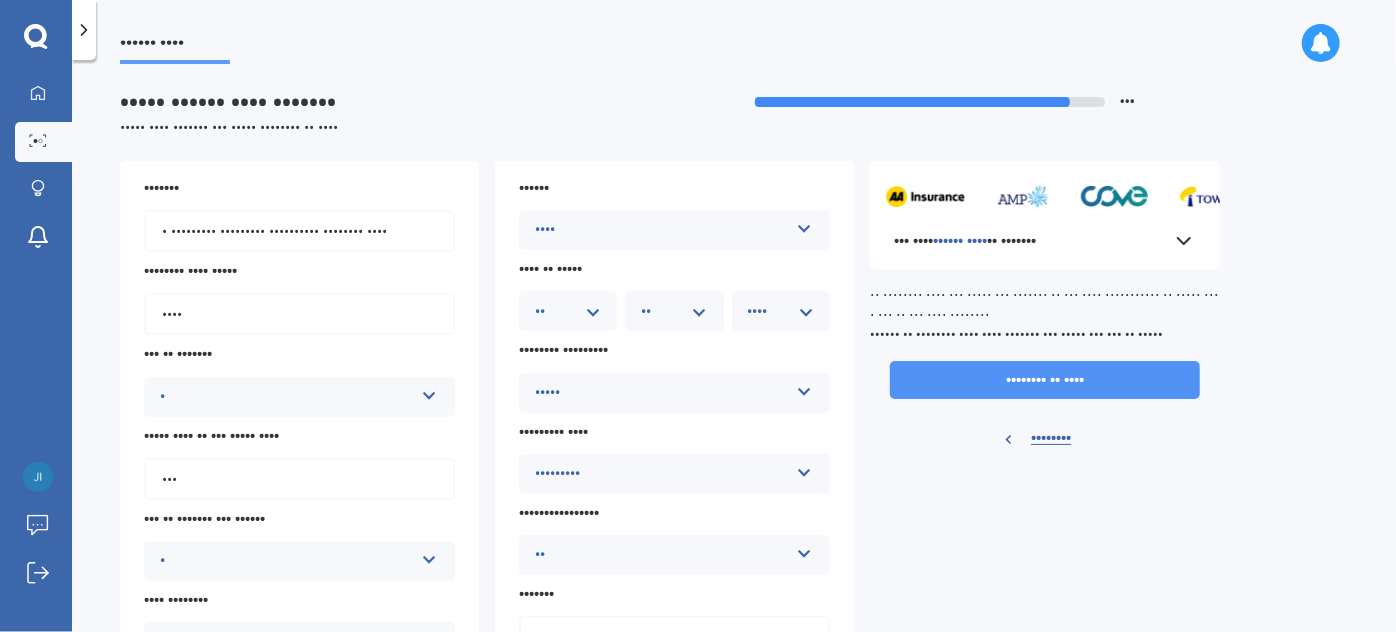 click on "•••••••• •• ••••" at bounding box center (1045, 380) 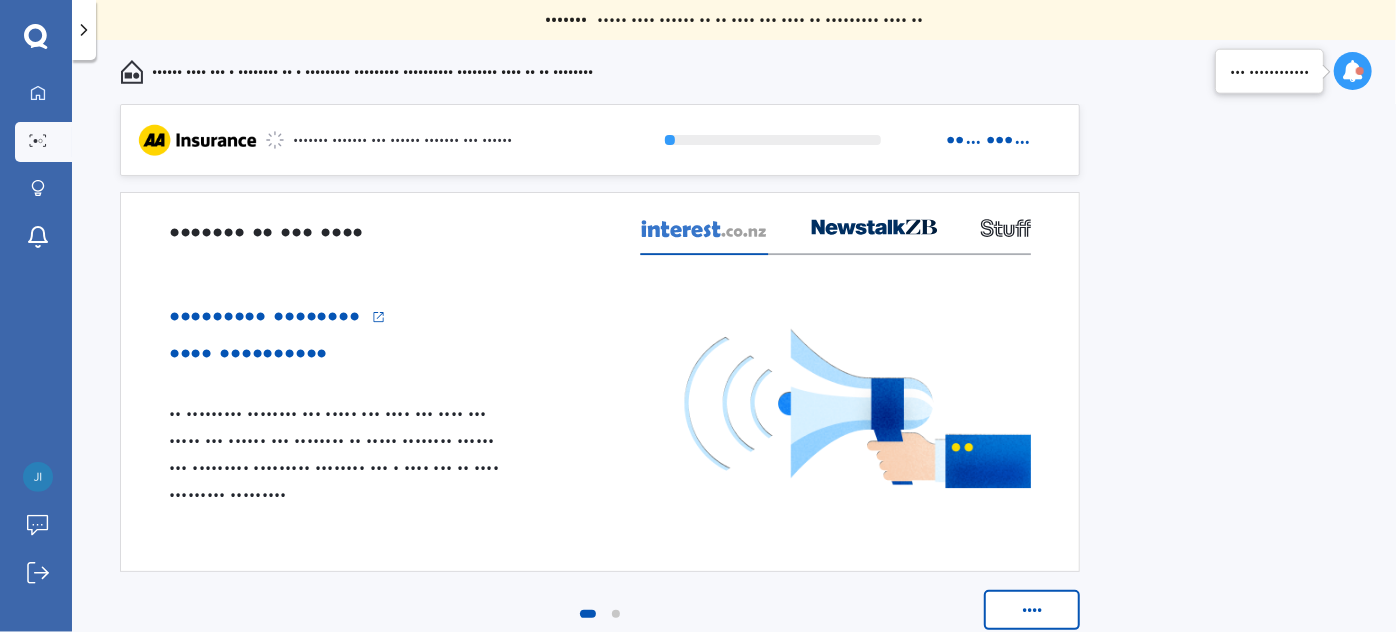 scroll, scrollTop: 17, scrollLeft: 0, axis: vertical 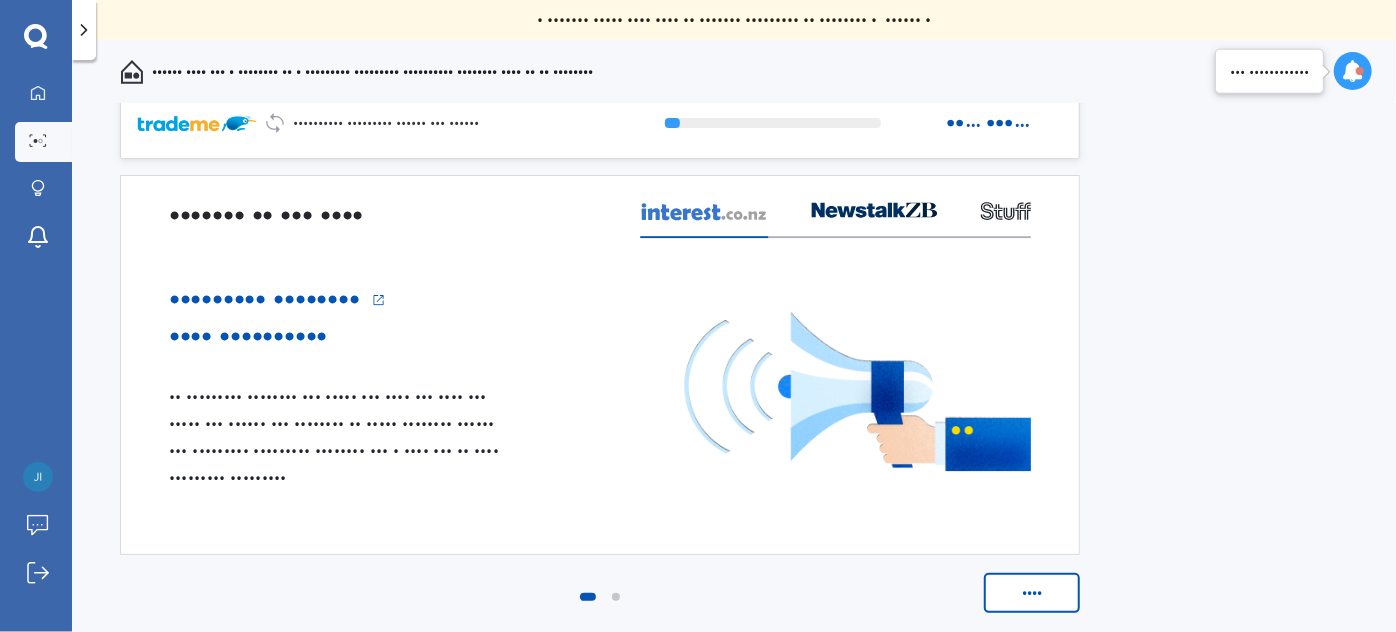 click at bounding box center (1353, 71) 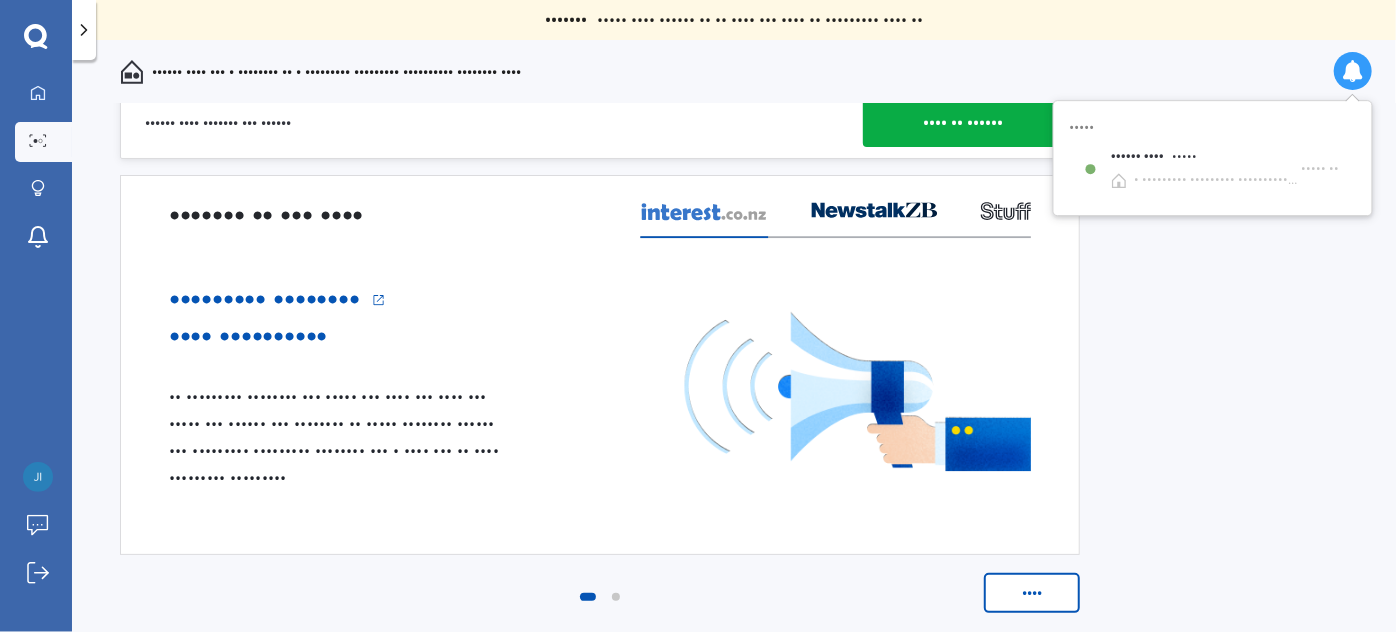 click on "•••• •• ••••••" at bounding box center (963, 123) 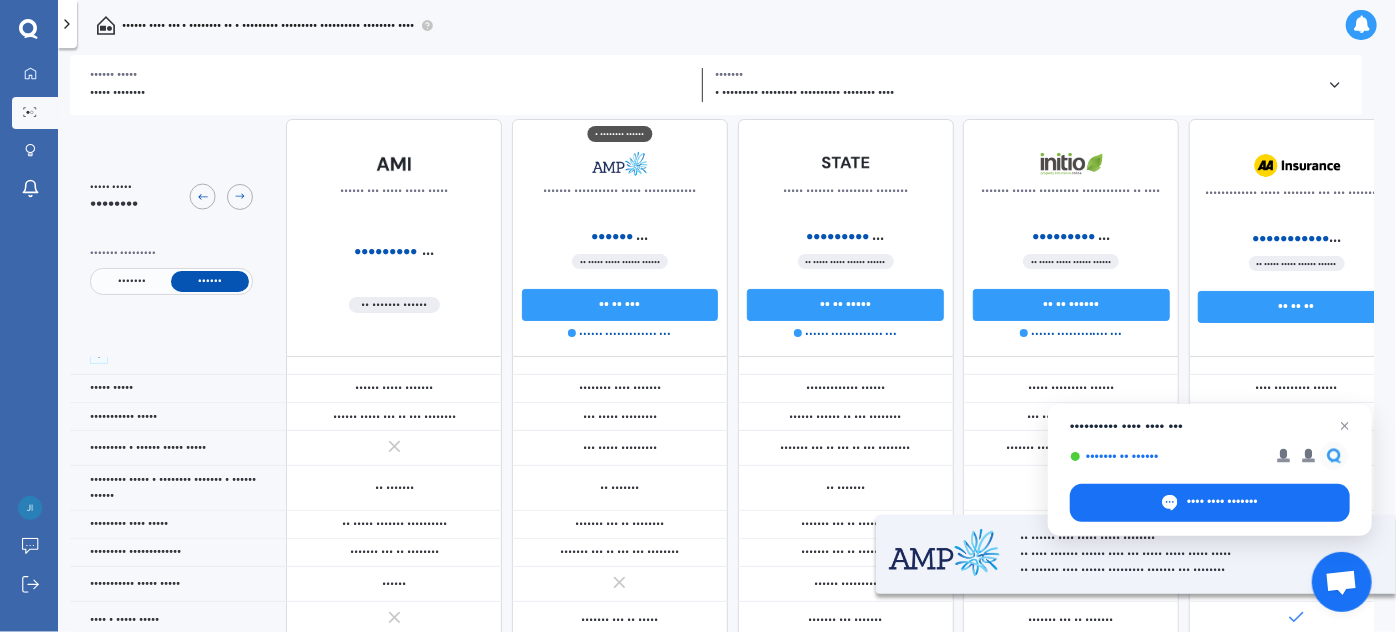 scroll, scrollTop: 0, scrollLeft: 0, axis: both 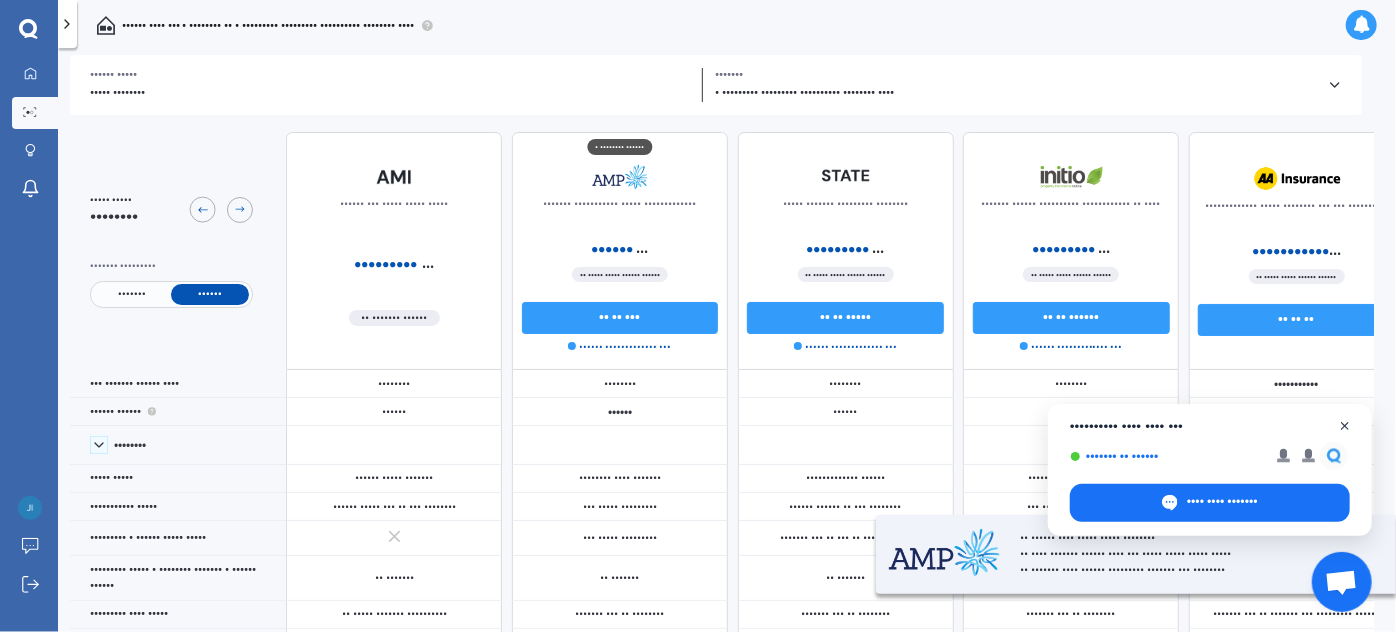 click at bounding box center [1345, 426] 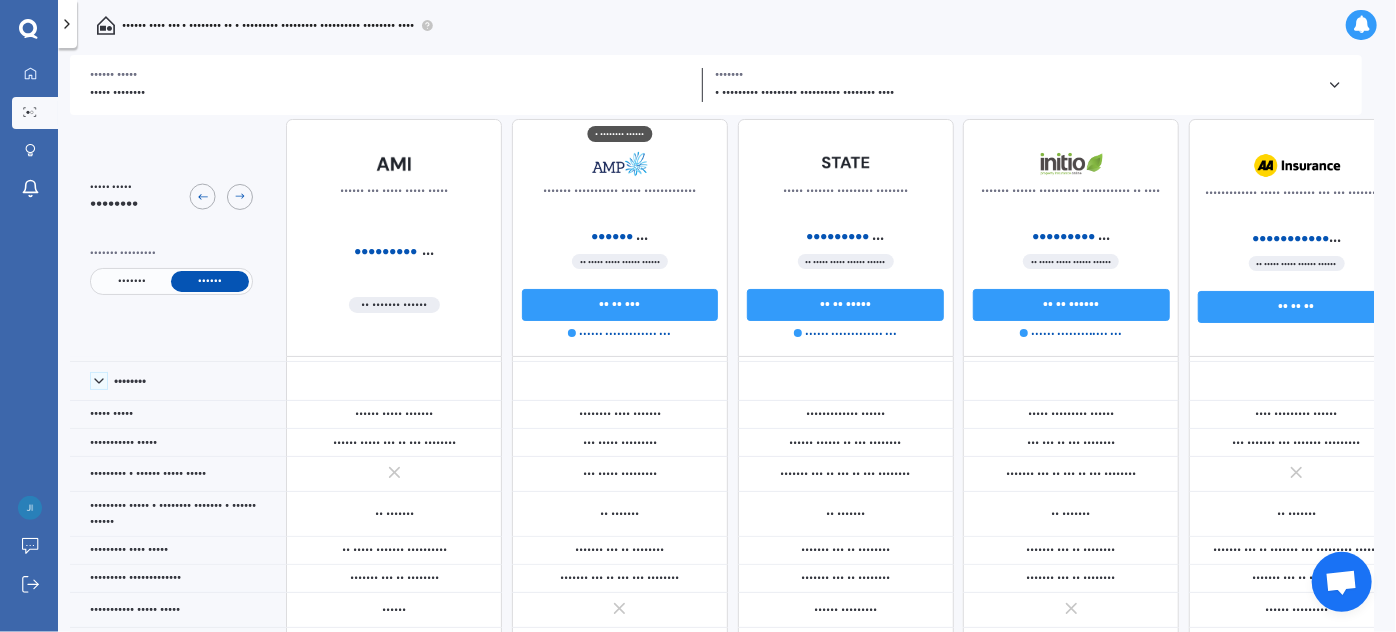 scroll, scrollTop: 0, scrollLeft: 0, axis: both 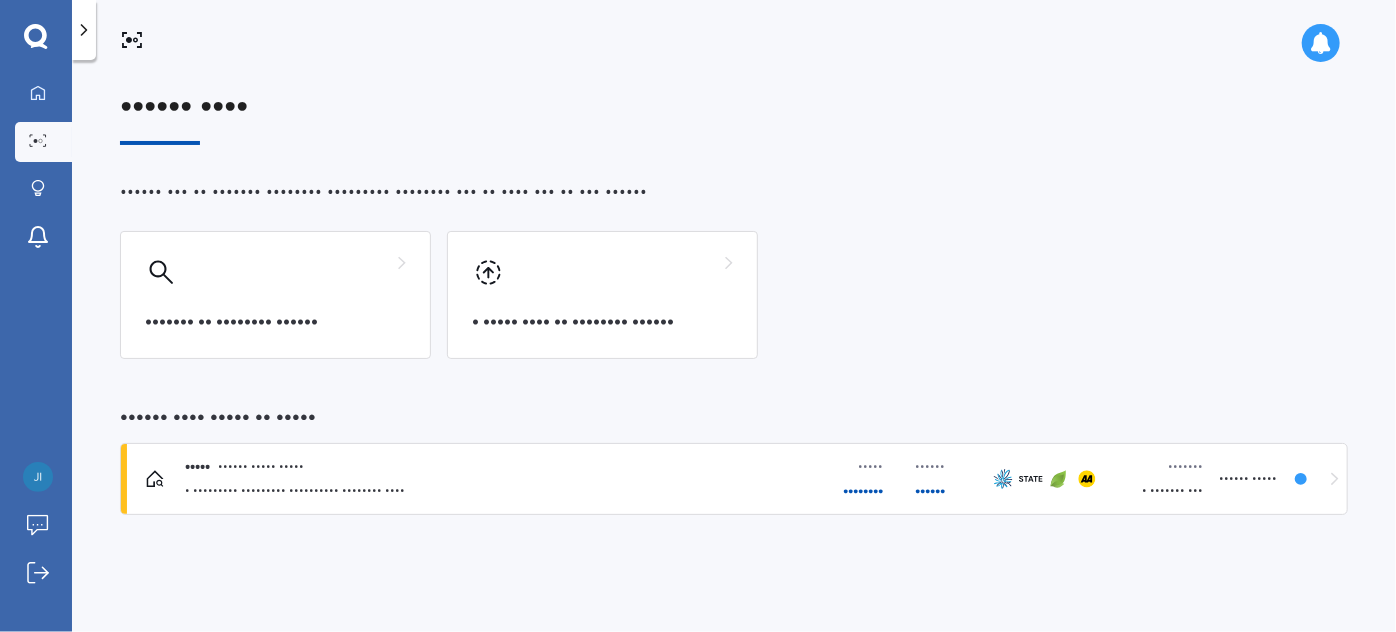 click at bounding box center [84, 30] 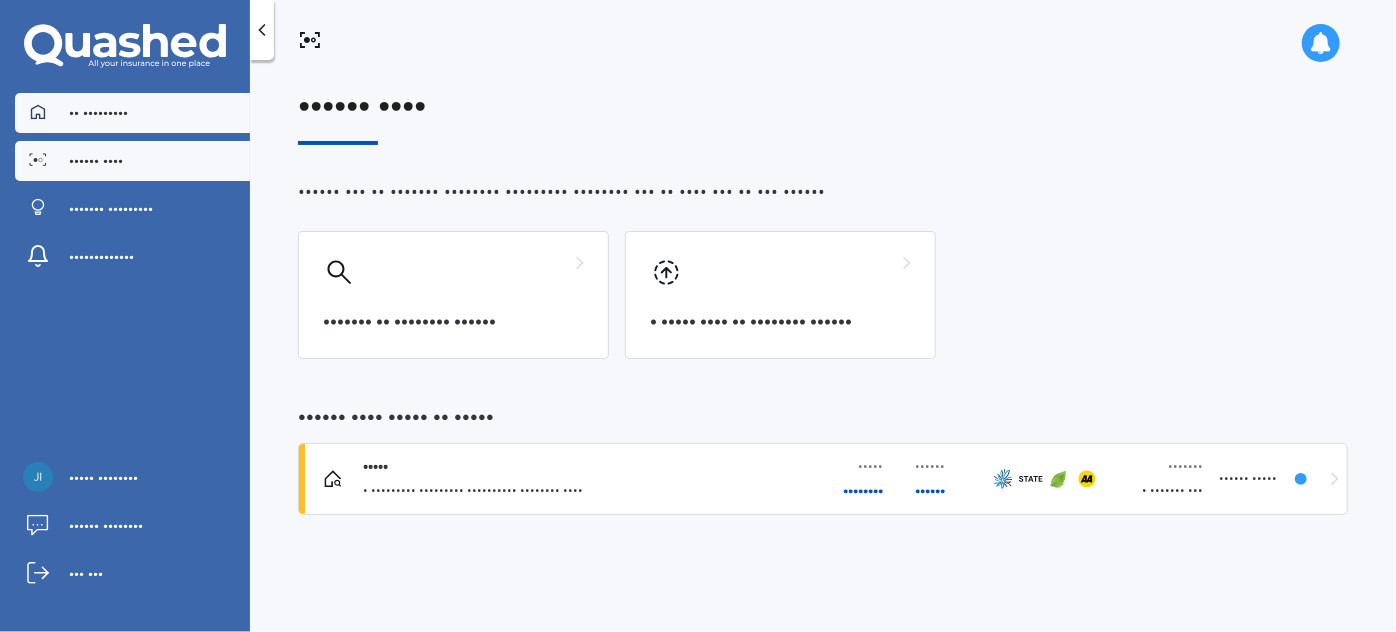 click on "•• •••••••••" at bounding box center (132, 113) 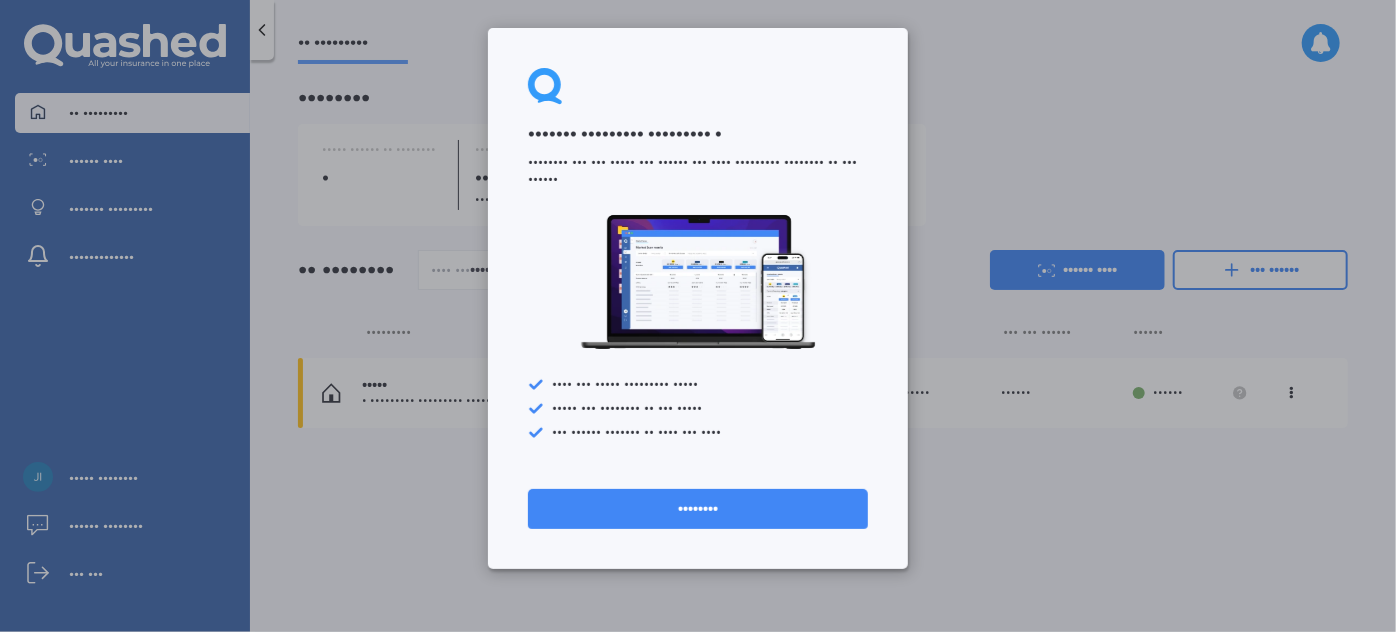 click on "••••••••" at bounding box center [698, 509] 